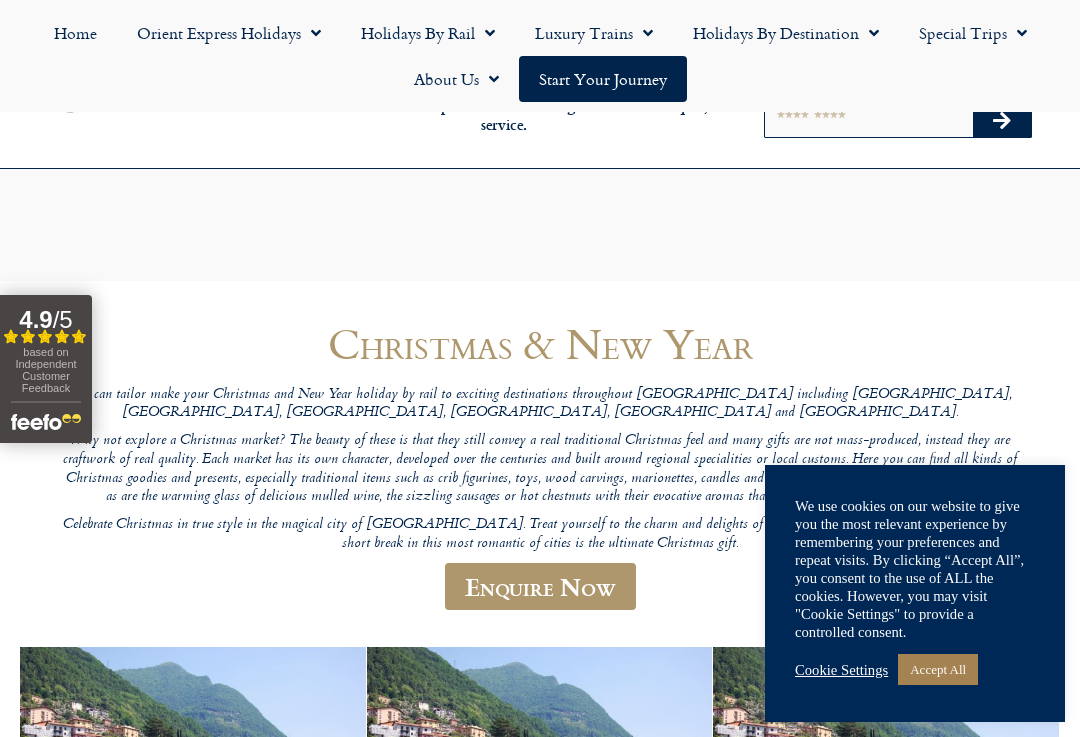 scroll, scrollTop: 251, scrollLeft: 0, axis: vertical 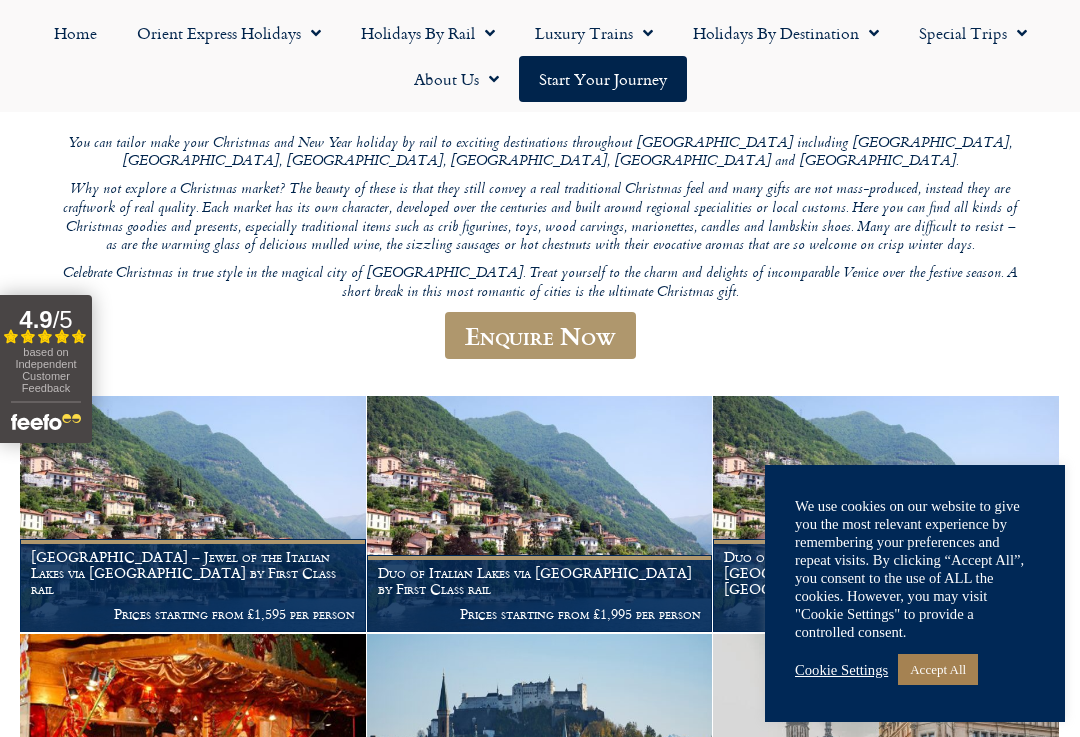 click on "Cookie Settings" at bounding box center (841, 670) 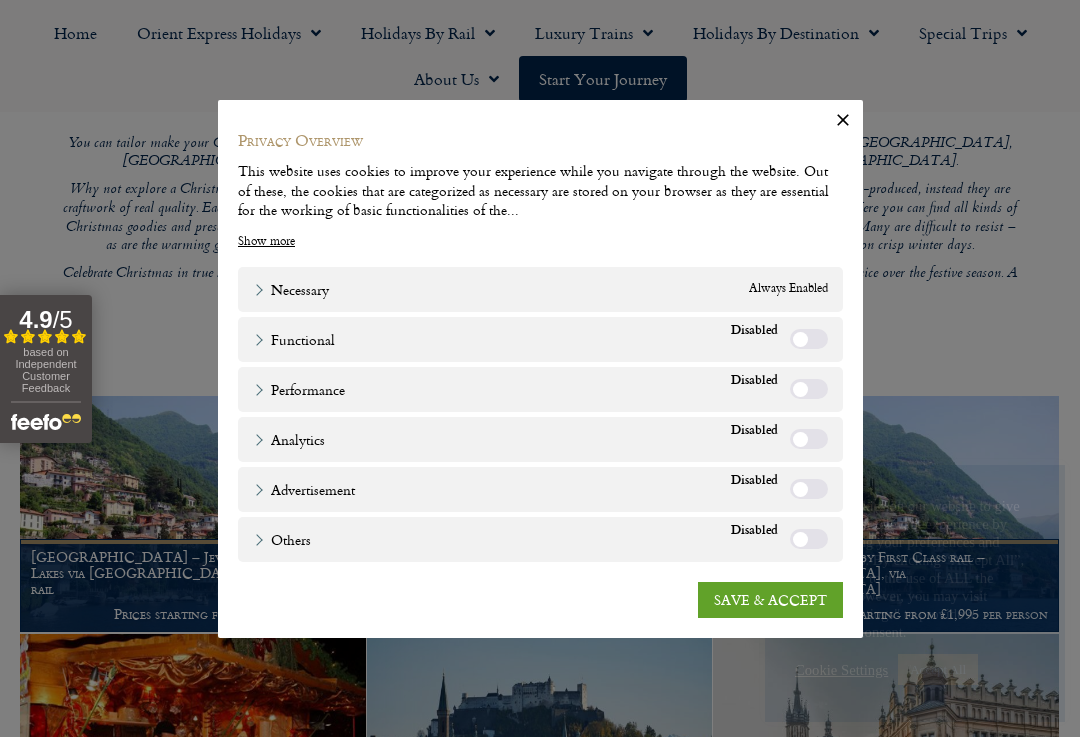 click on "SAVE & ACCEPT" at bounding box center (770, 600) 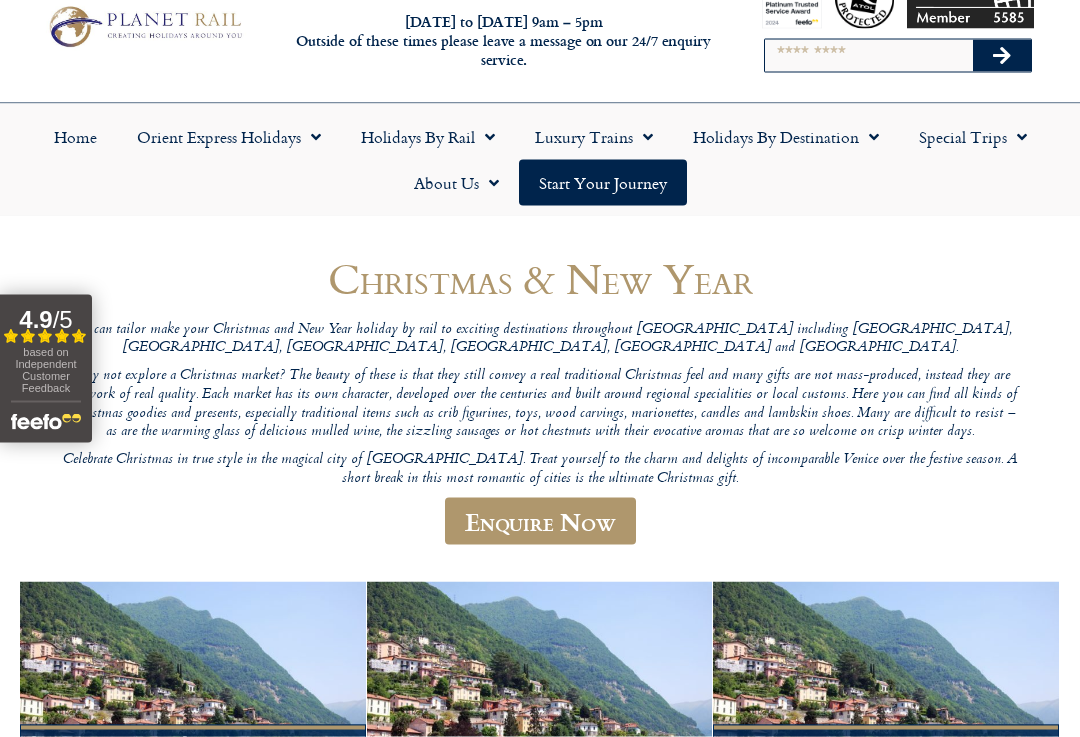 scroll, scrollTop: 0, scrollLeft: 0, axis: both 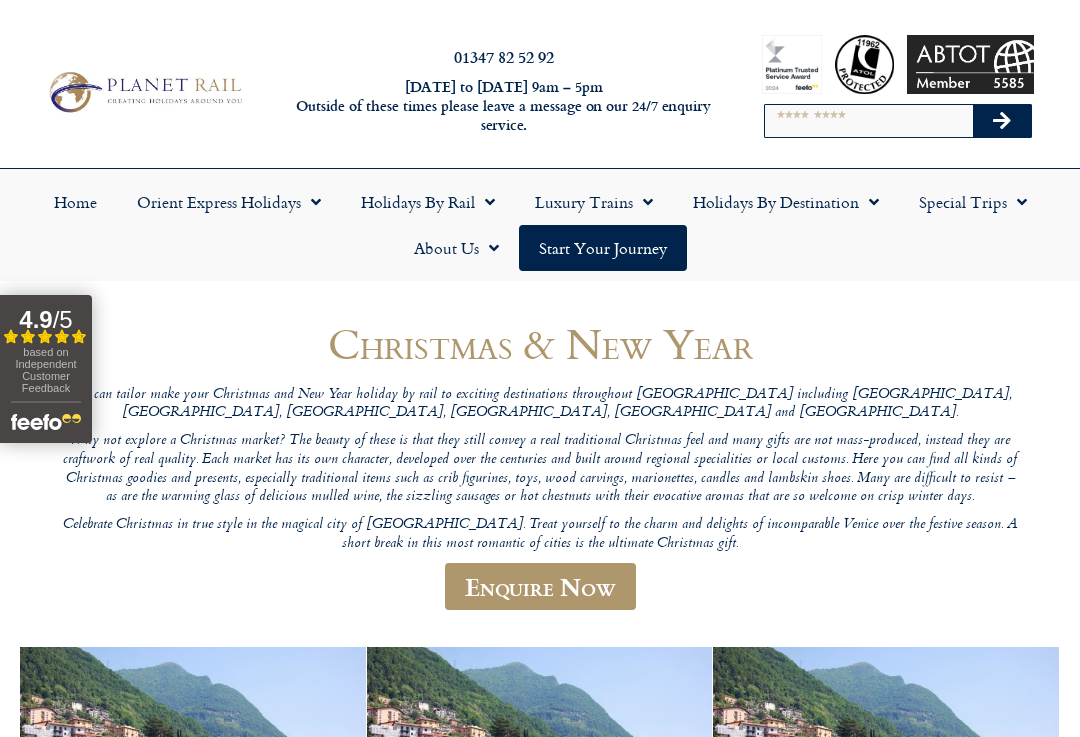 click on "Special Trips" 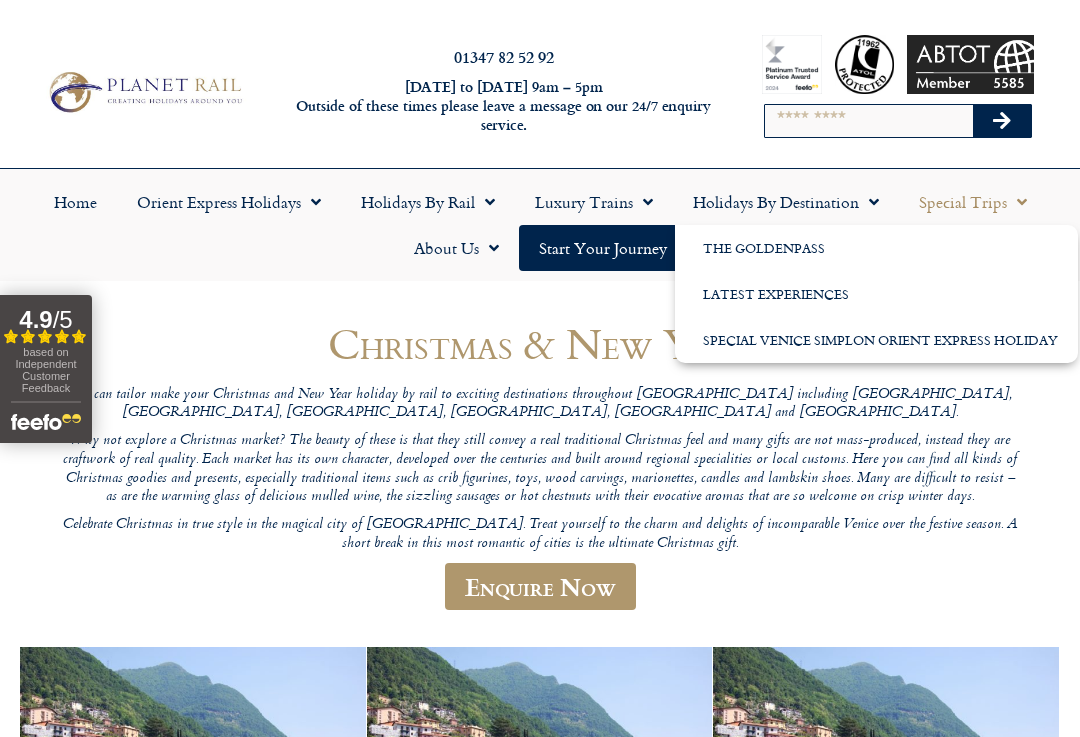 click on "Holidays by Rail" 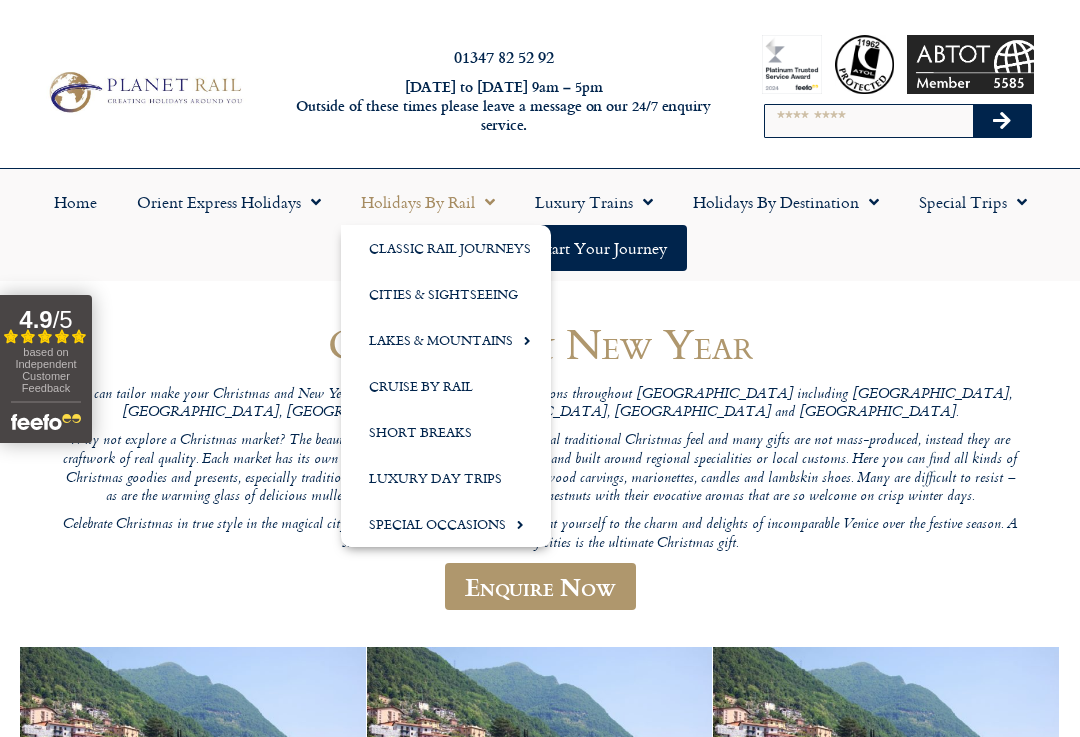 click on "Special Occasions" 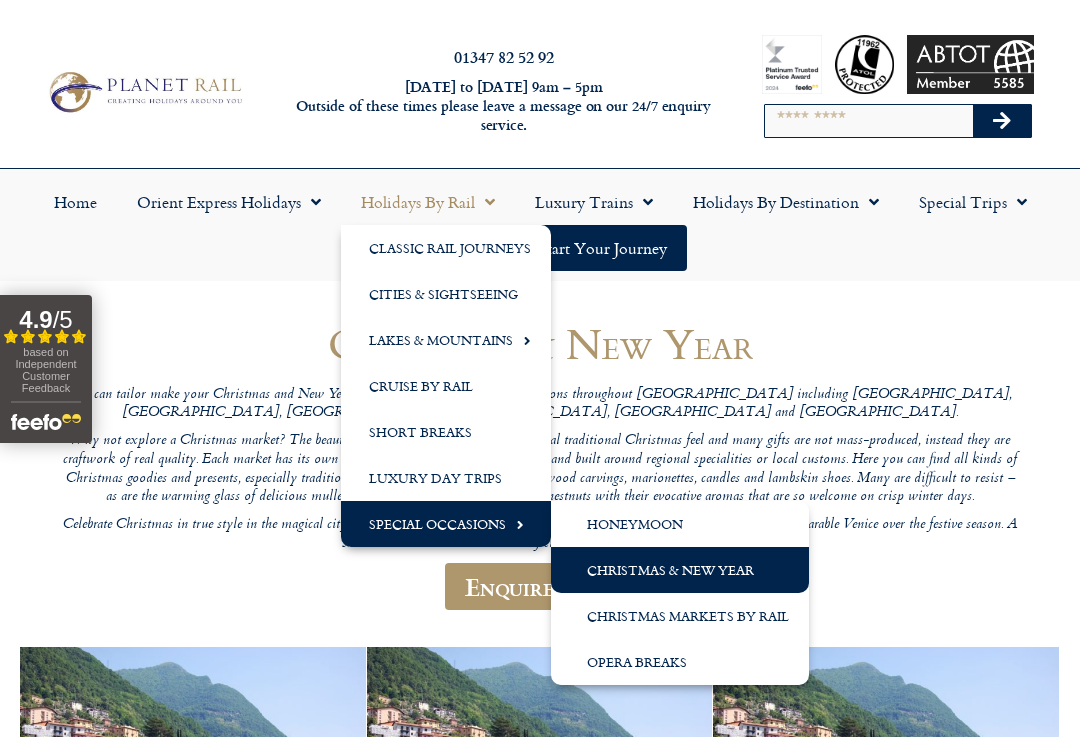 click on "Christmas & New Year" 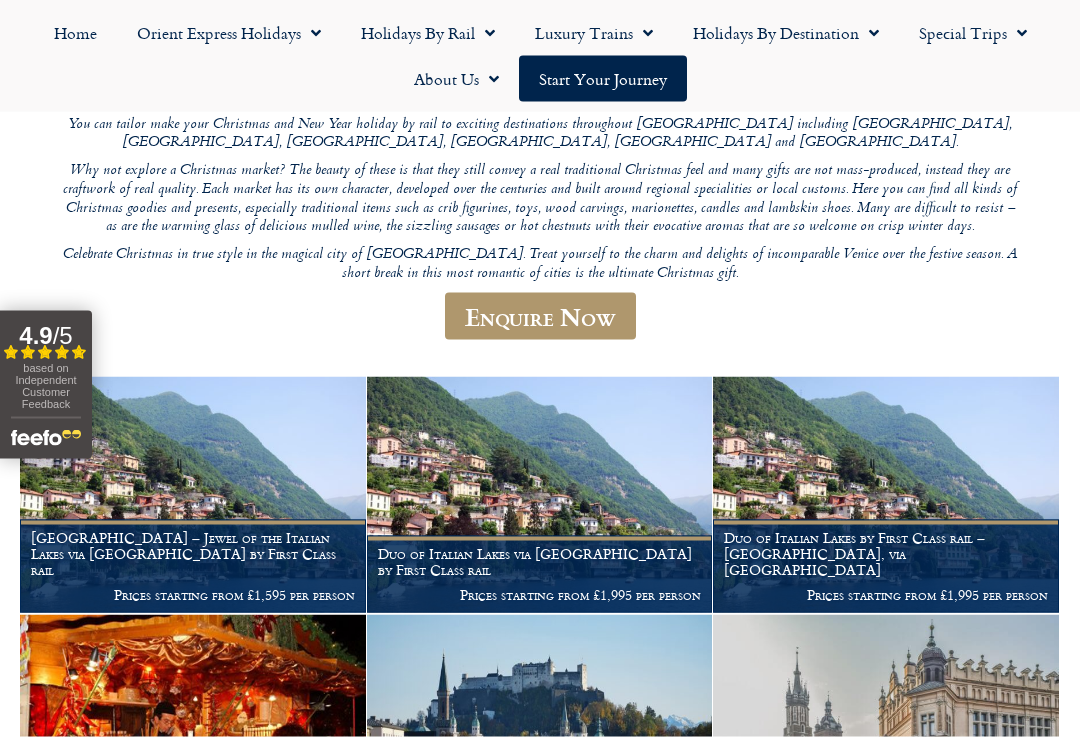 scroll, scrollTop: 271, scrollLeft: 0, axis: vertical 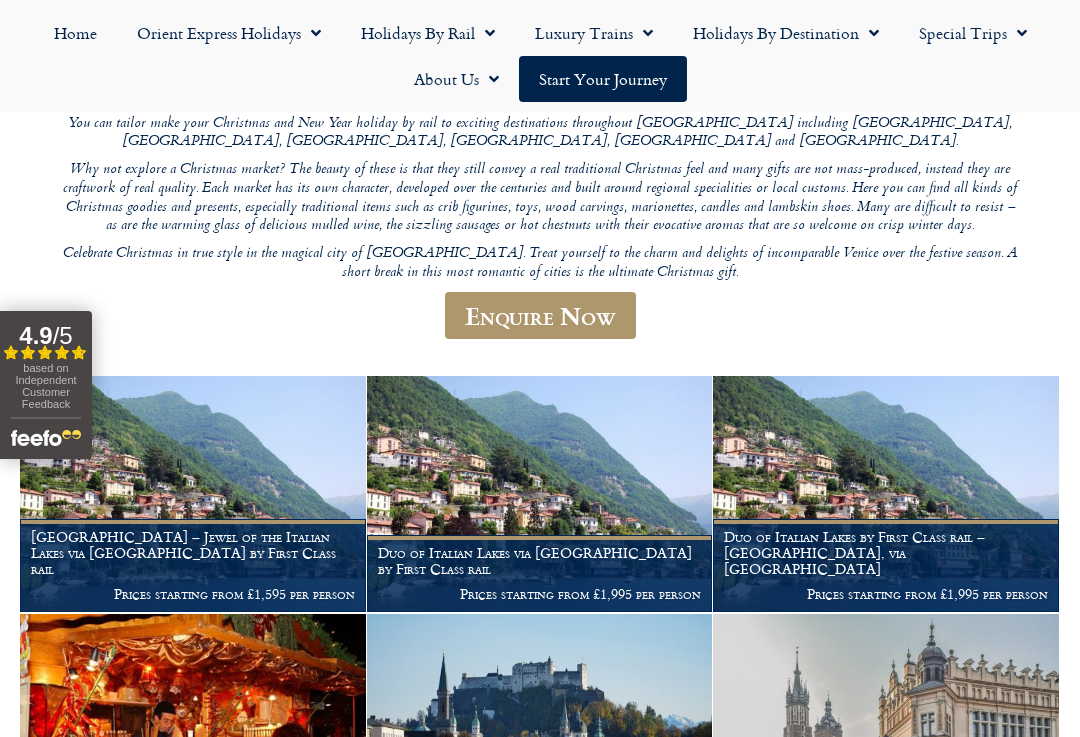 click at bounding box center [886, 494] 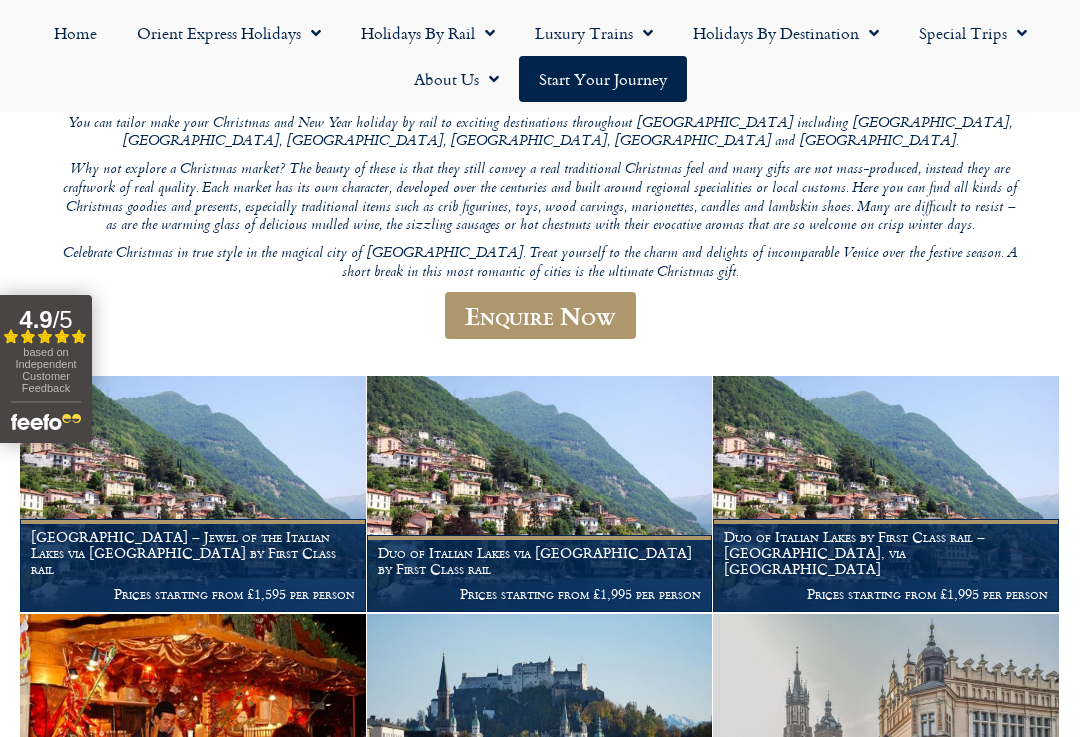 scroll, scrollTop: 304, scrollLeft: 0, axis: vertical 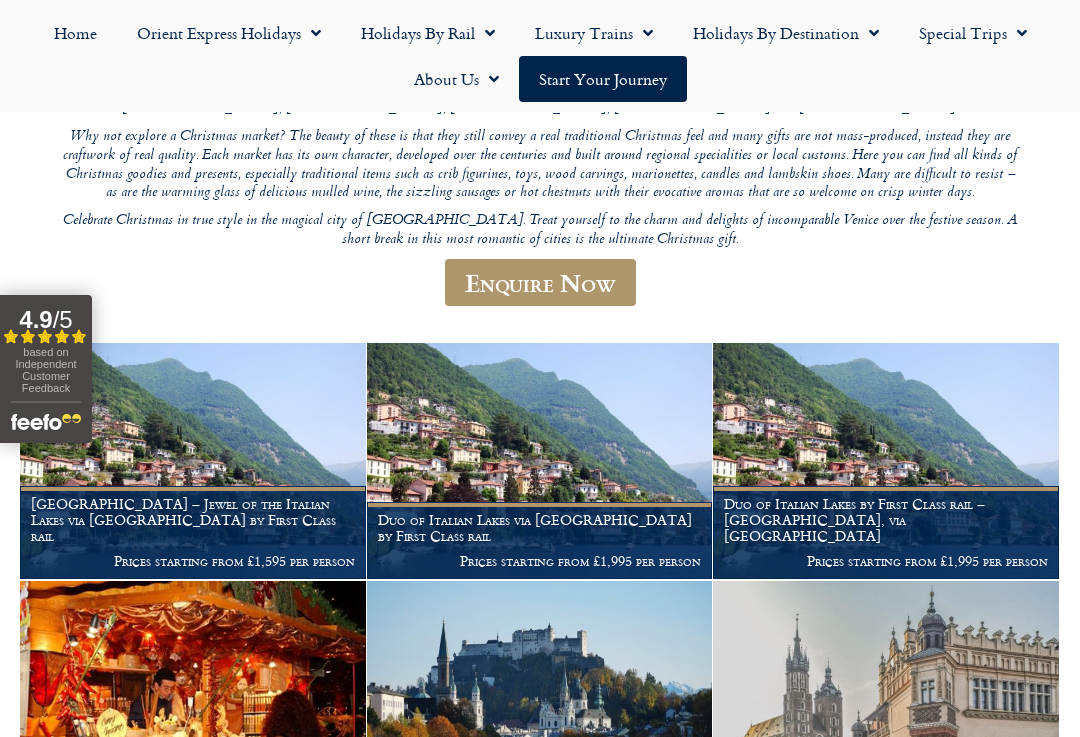 click at bounding box center (540, 461) 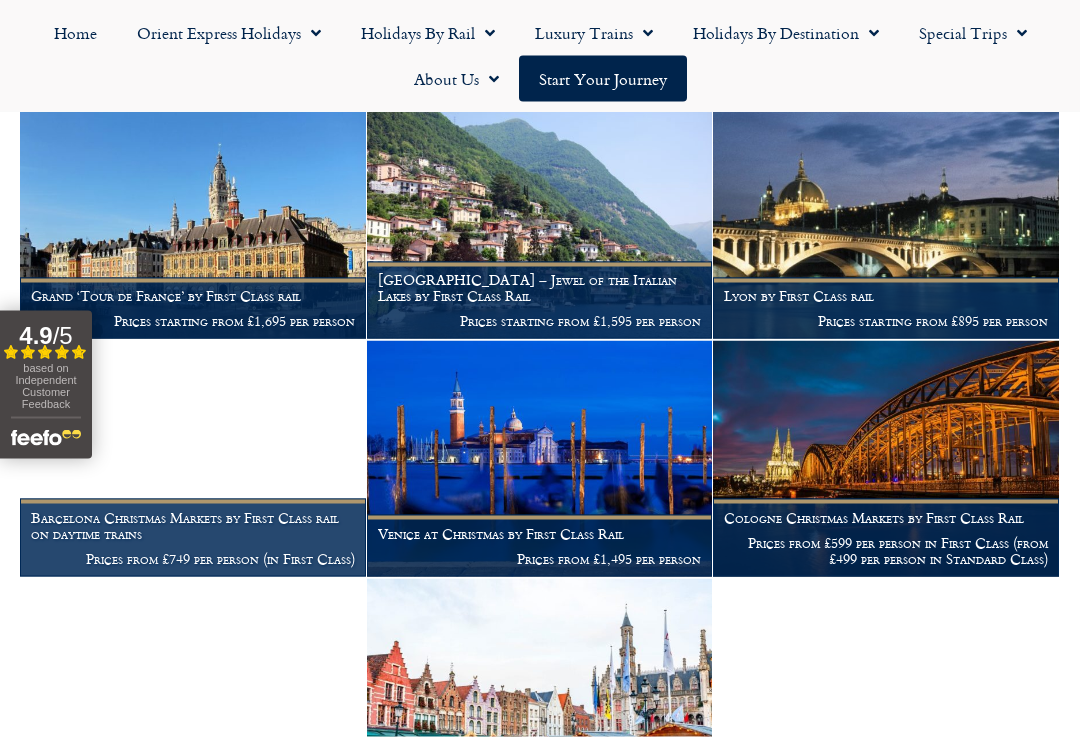 scroll, scrollTop: 1025, scrollLeft: 0, axis: vertical 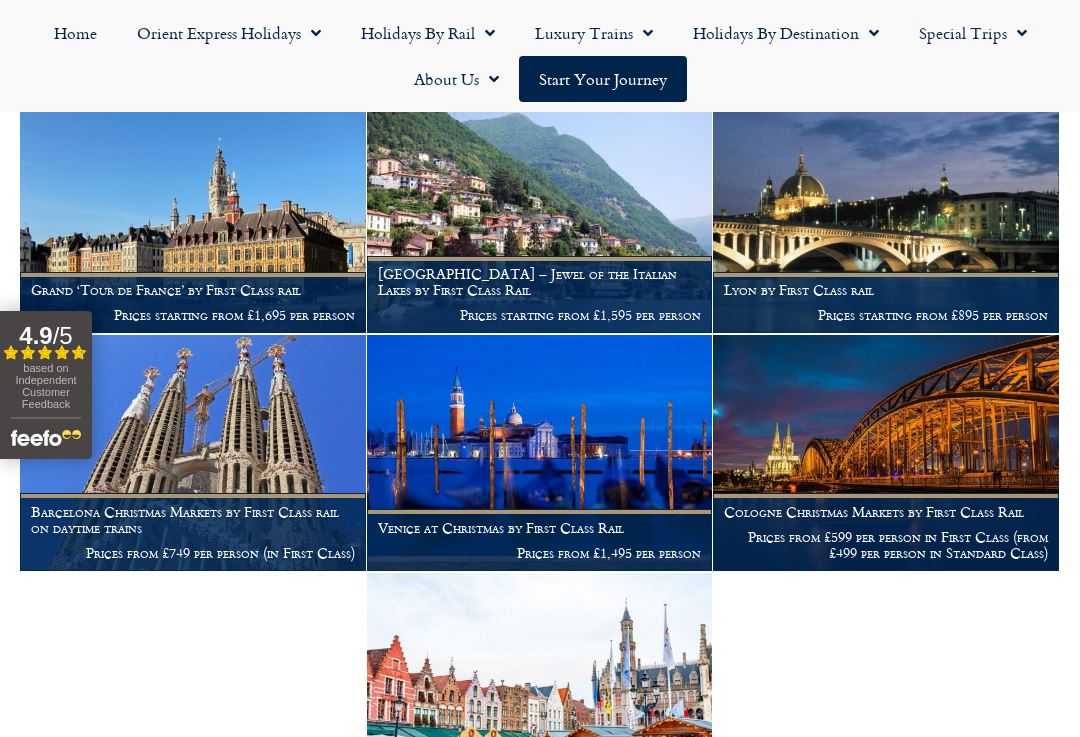 click at bounding box center (540, 453) 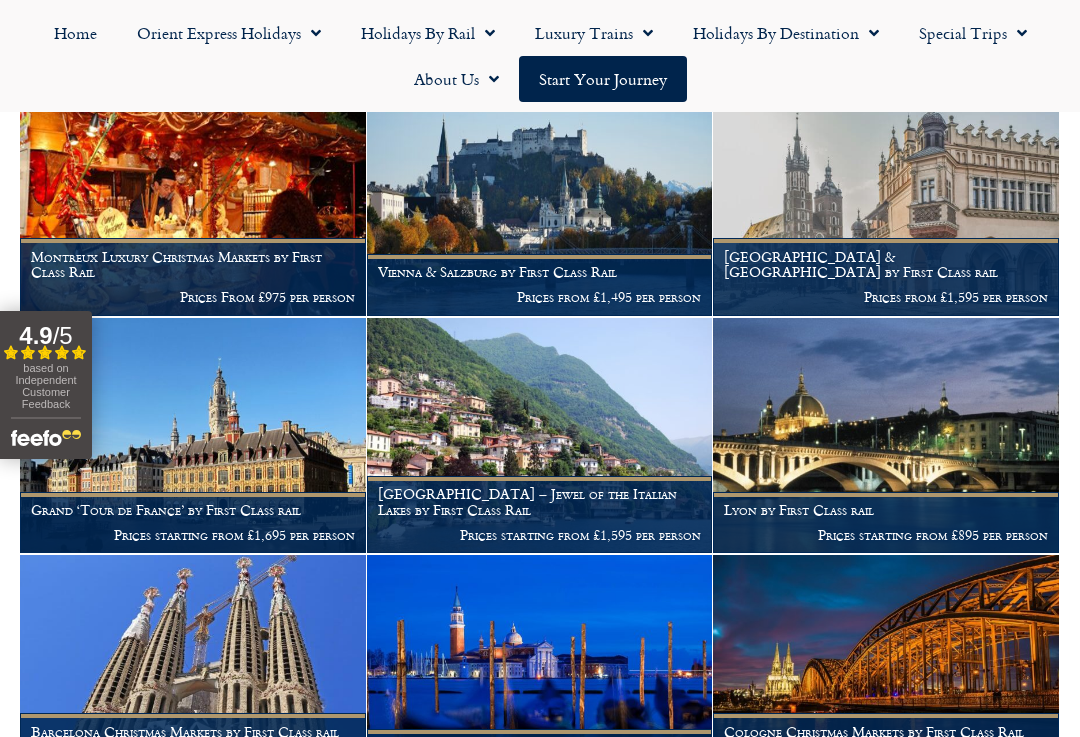 scroll, scrollTop: 806, scrollLeft: 0, axis: vertical 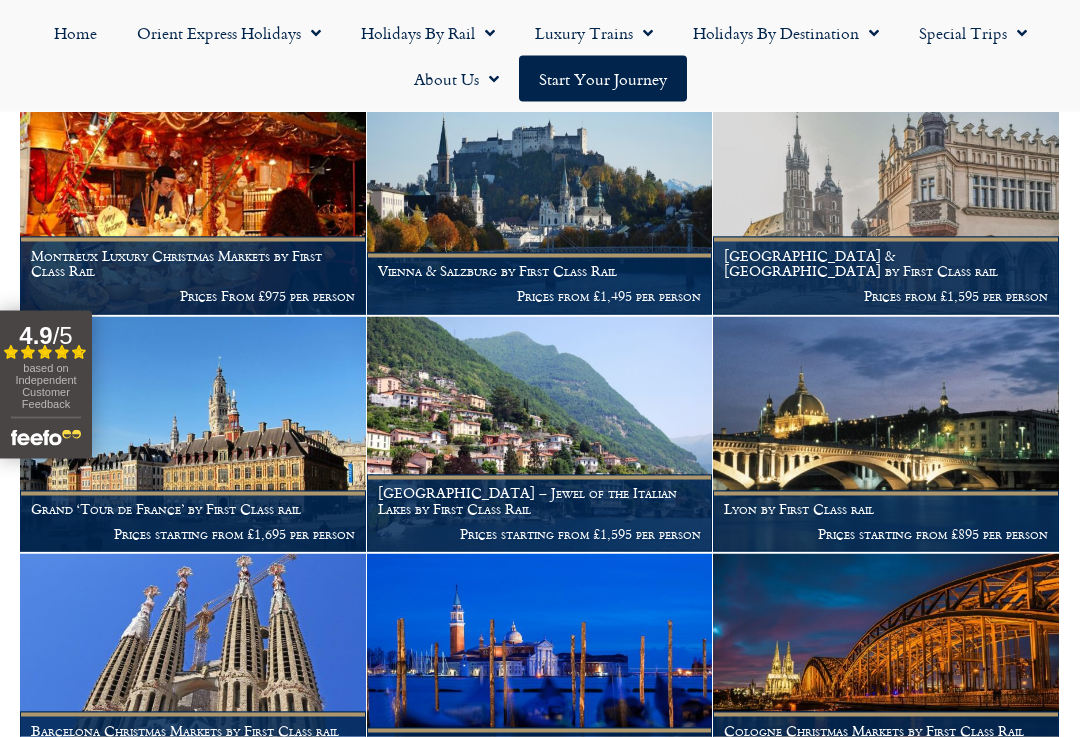click at bounding box center (193, 197) 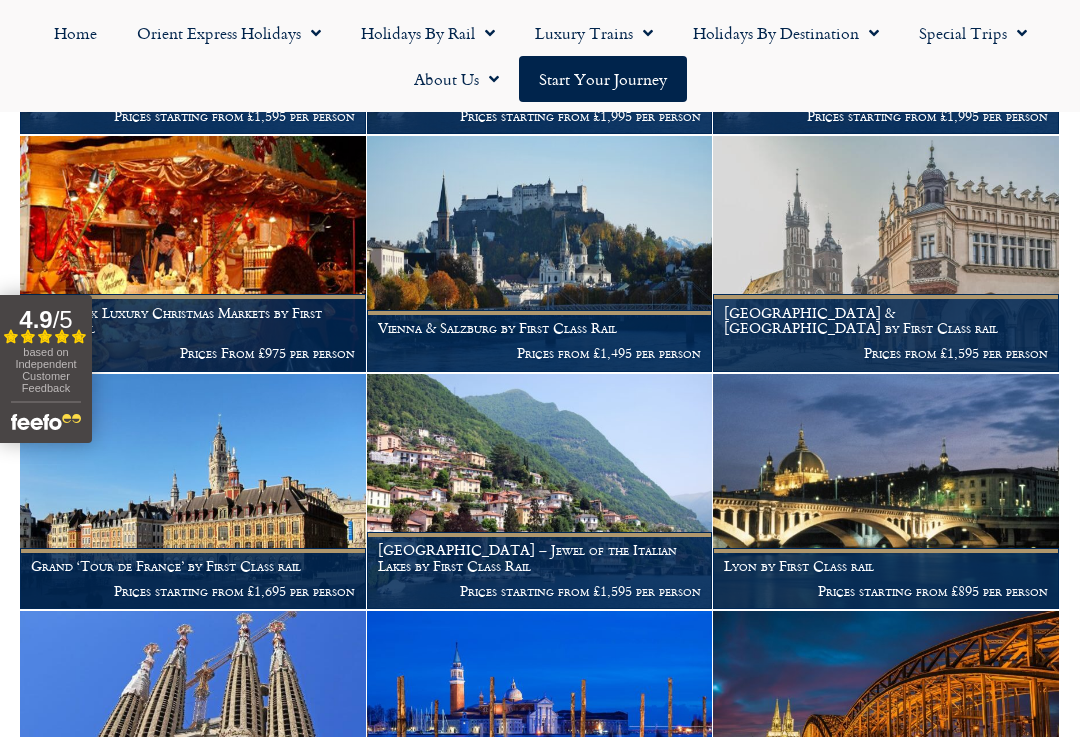 scroll, scrollTop: 741, scrollLeft: 0, axis: vertical 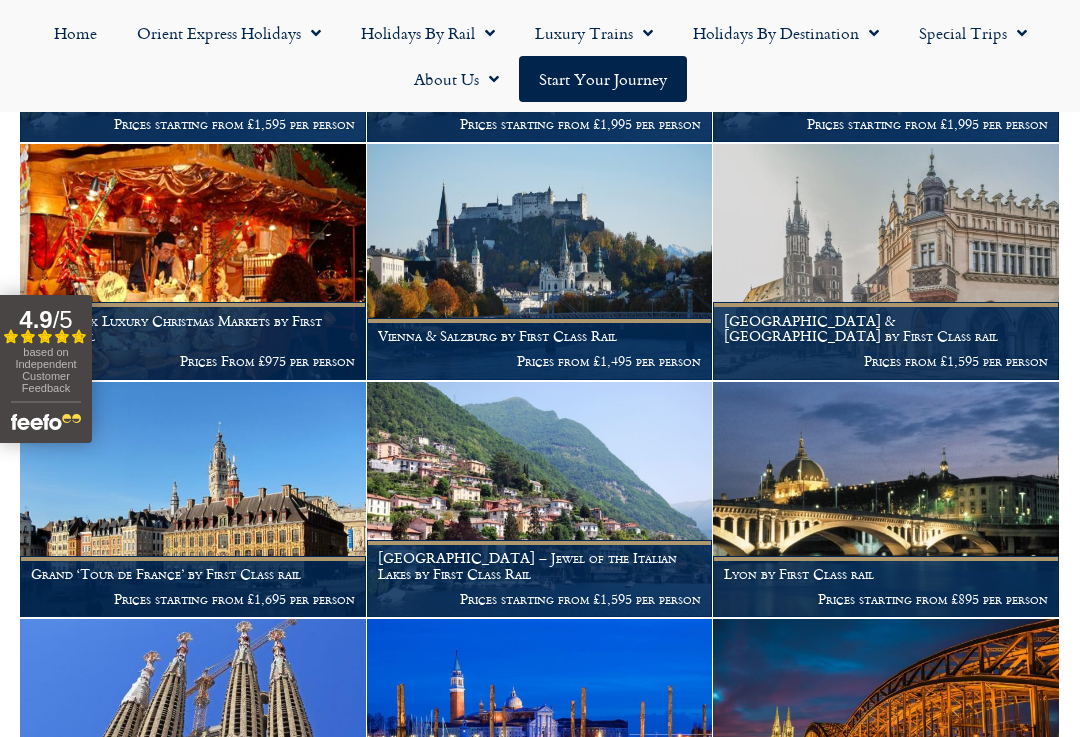 click at bounding box center (540, 262) 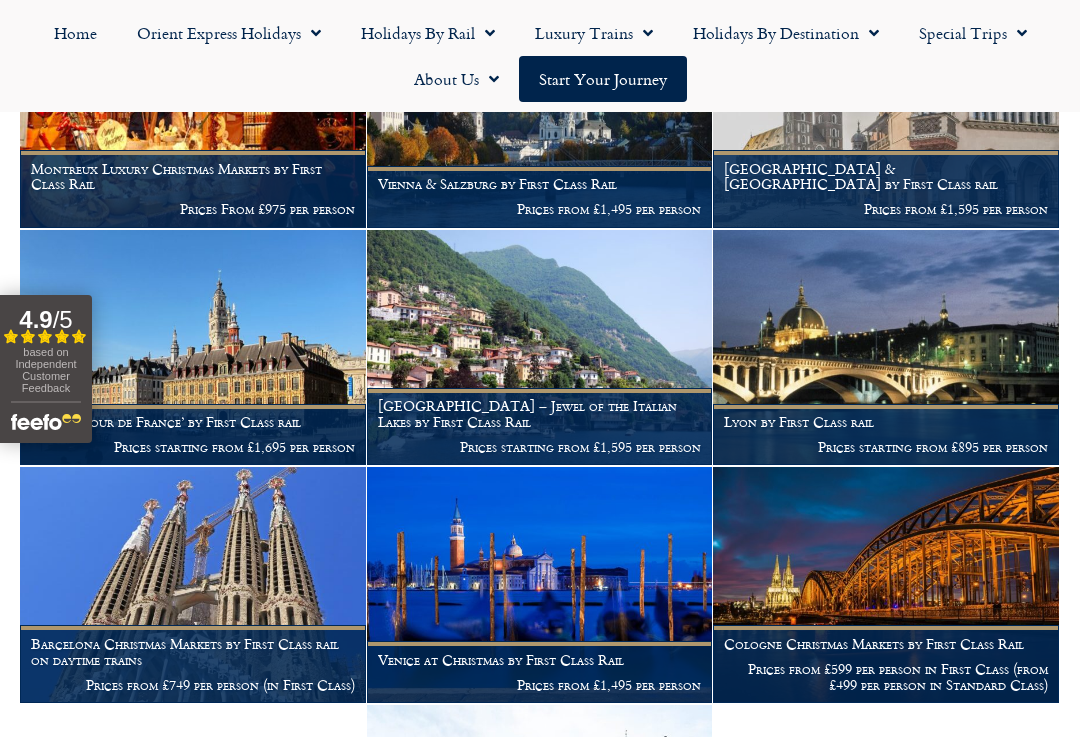 scroll, scrollTop: 891, scrollLeft: 0, axis: vertical 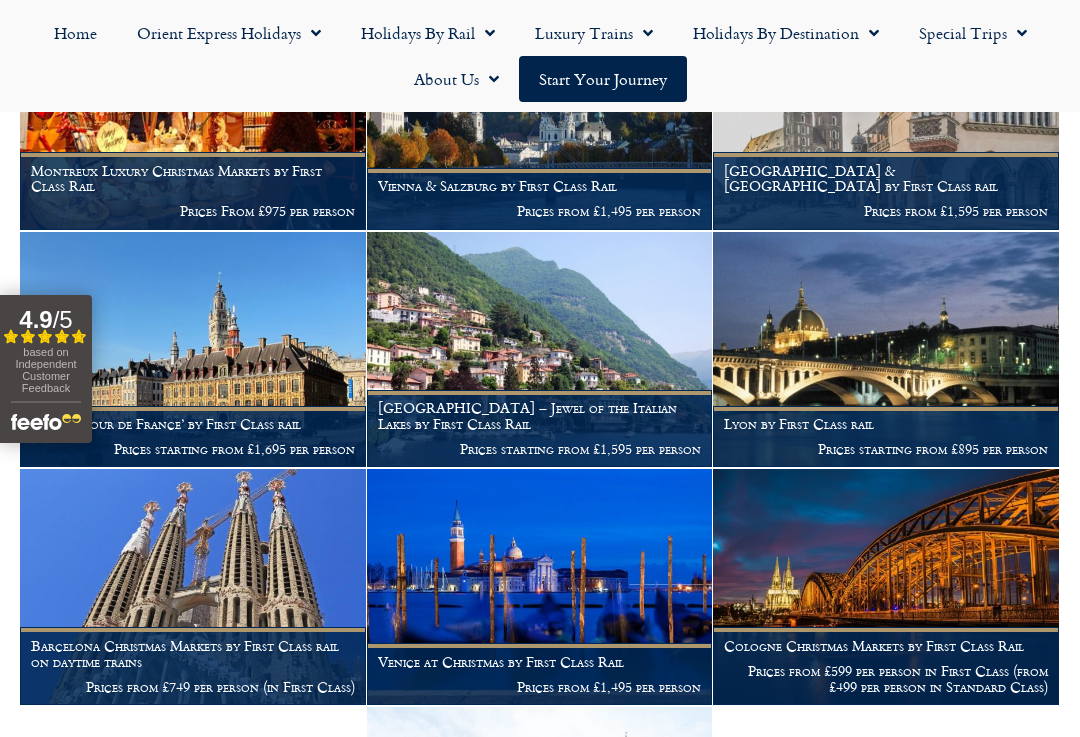 click on "Orient Express Holidays" 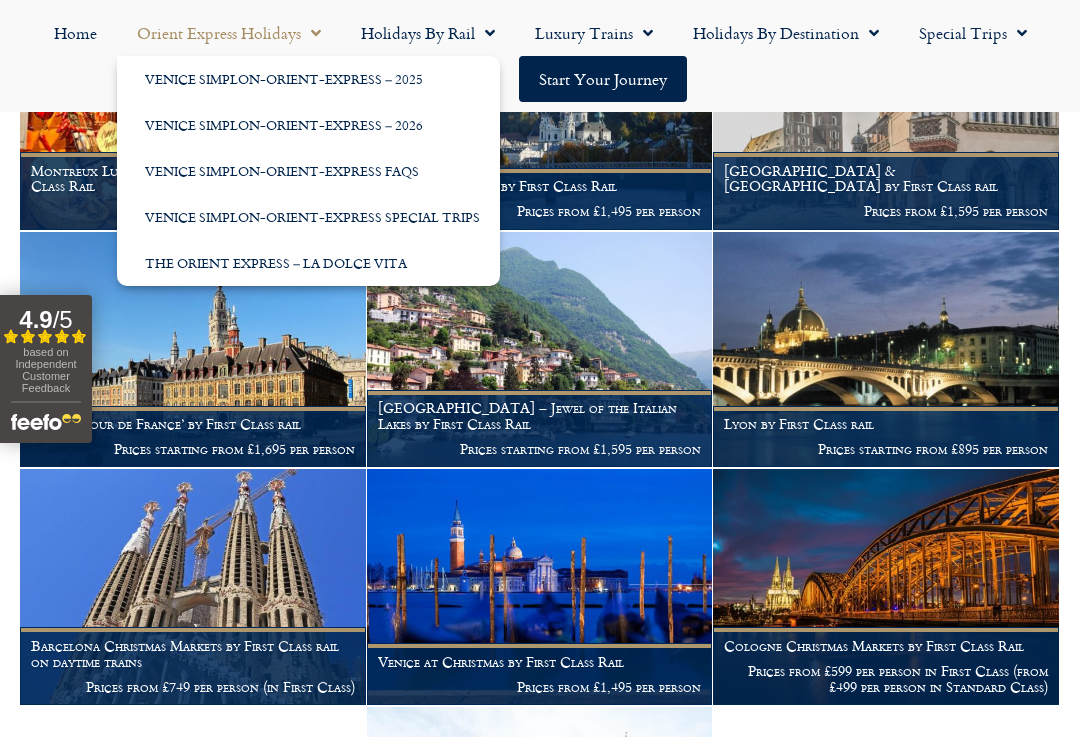 click on "Venice Simplon-Orient-Express Special Trips" 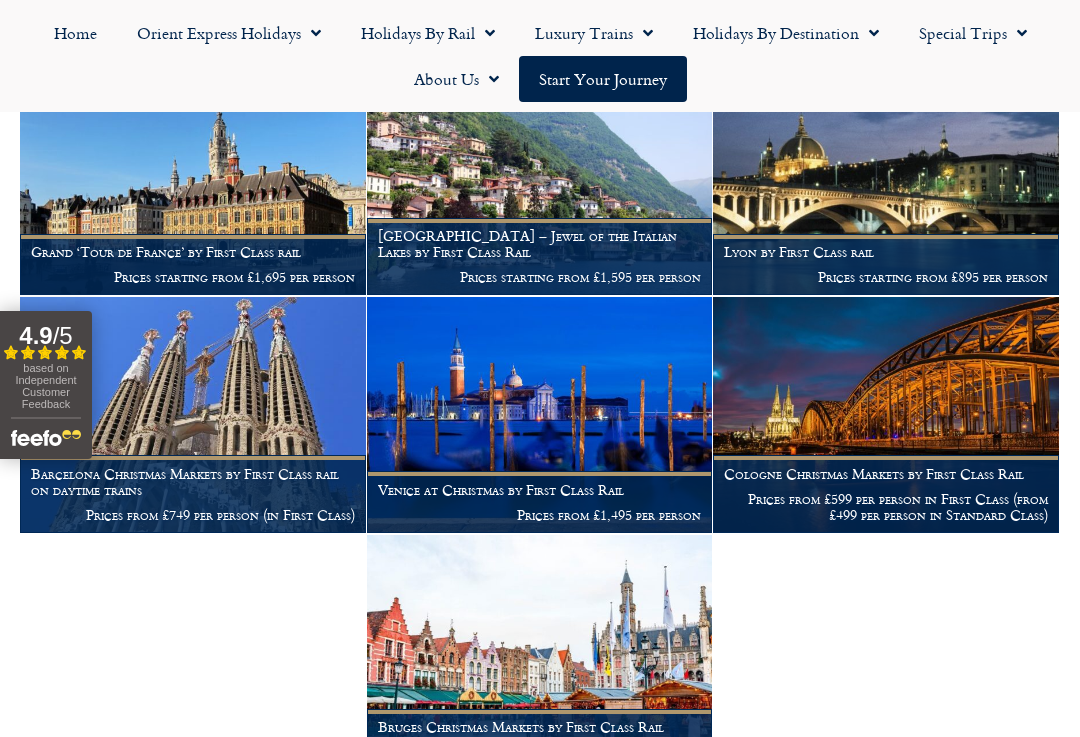 scroll, scrollTop: 1055, scrollLeft: 0, axis: vertical 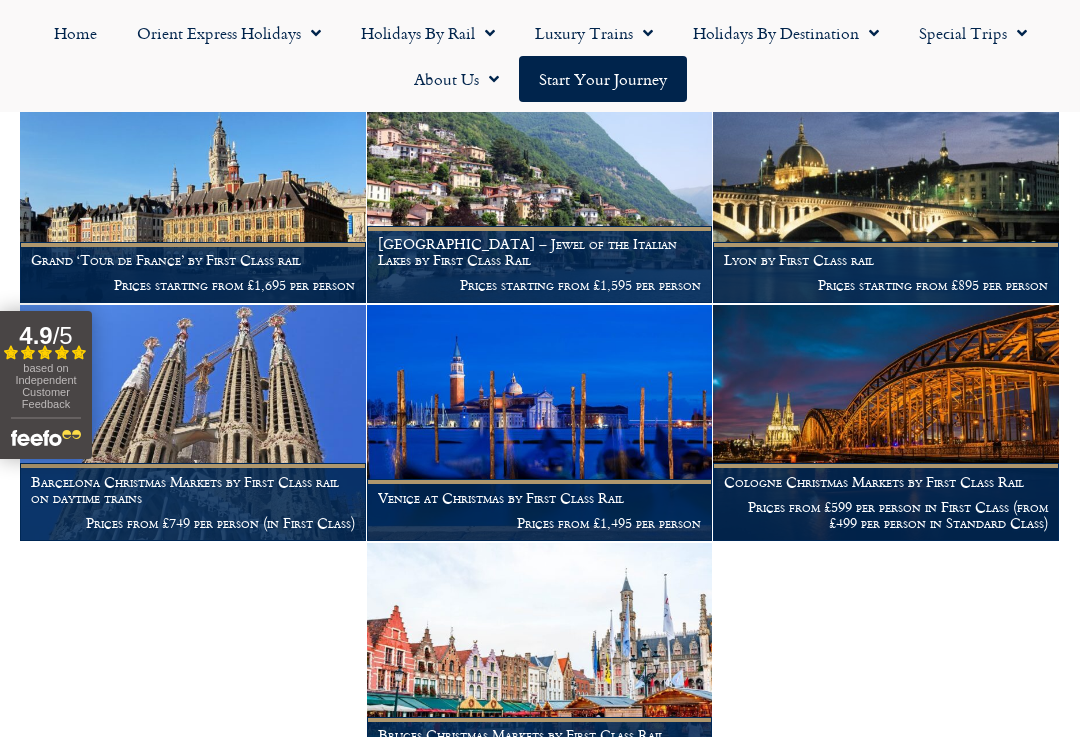 click at bounding box center [193, 186] 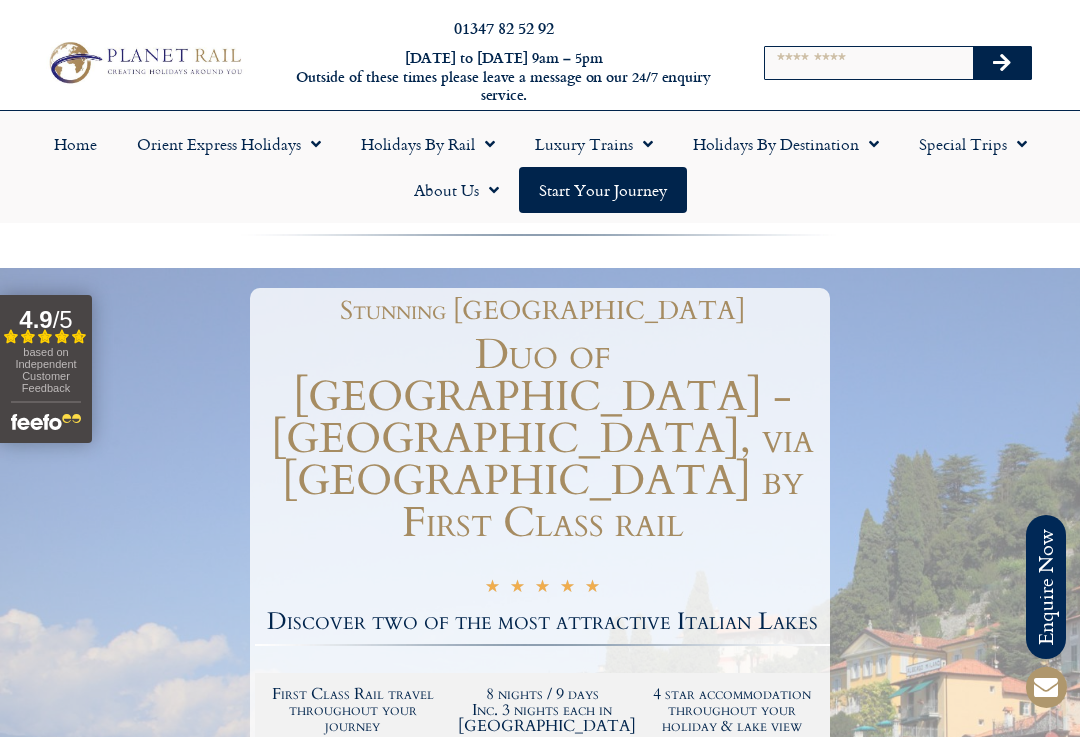 scroll, scrollTop: 0, scrollLeft: 0, axis: both 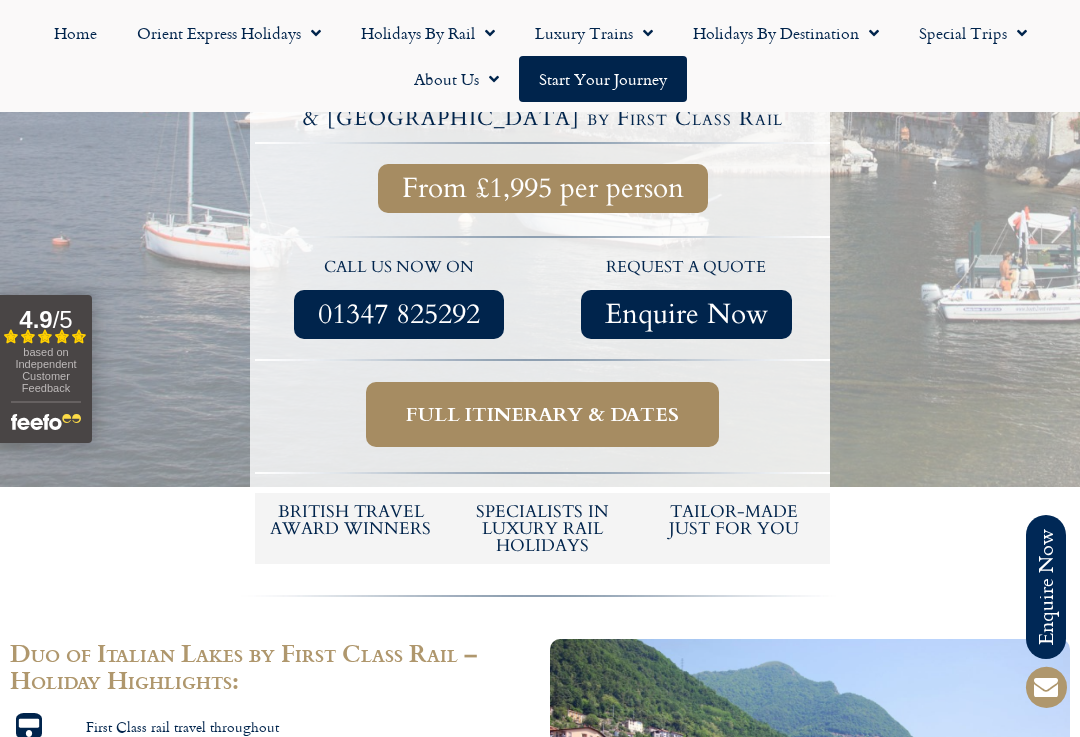 click on "Full itinerary & dates" at bounding box center [542, 414] 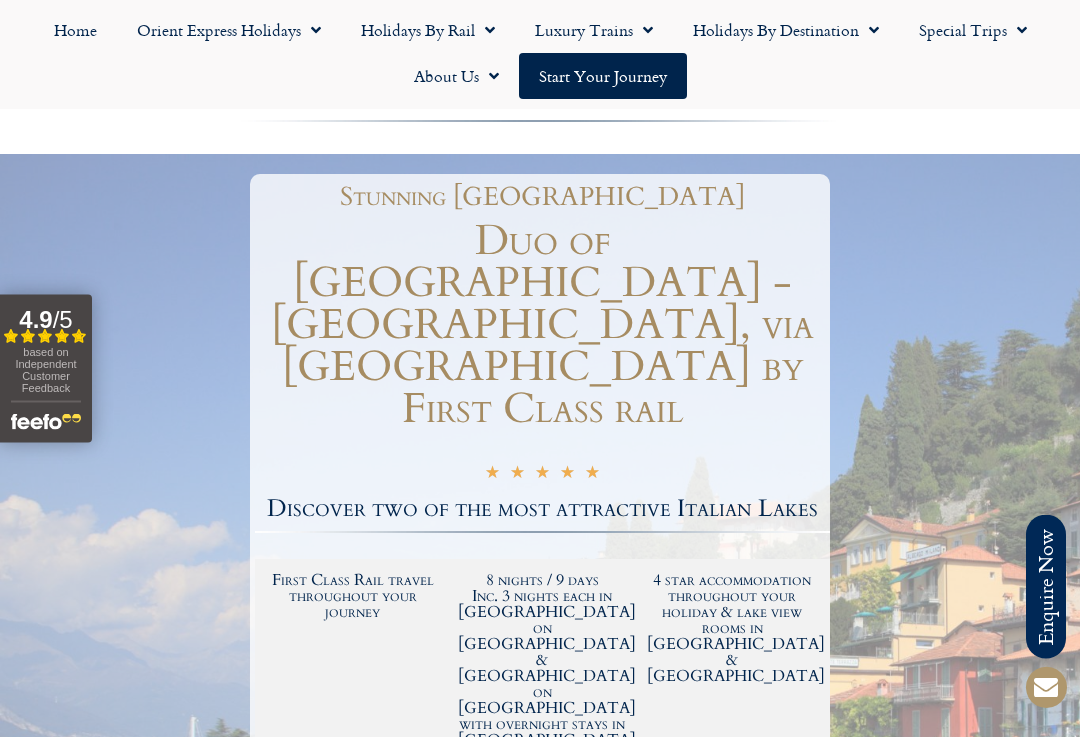 scroll, scrollTop: 0, scrollLeft: 0, axis: both 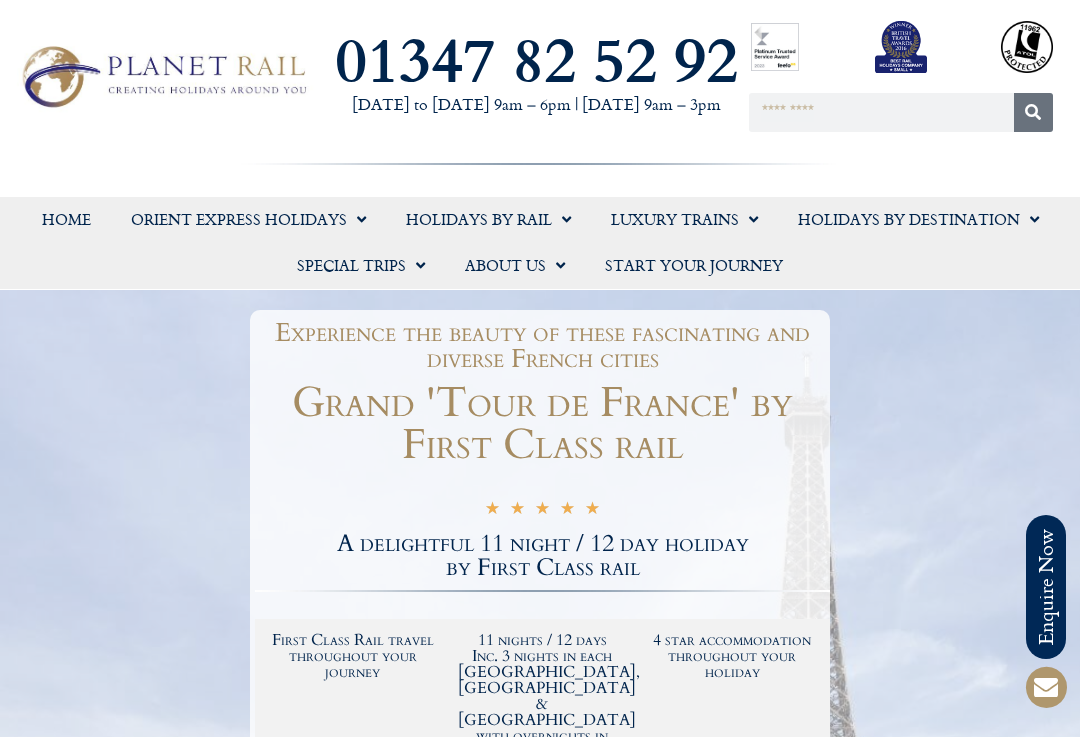 click on "Holidays by Destination" 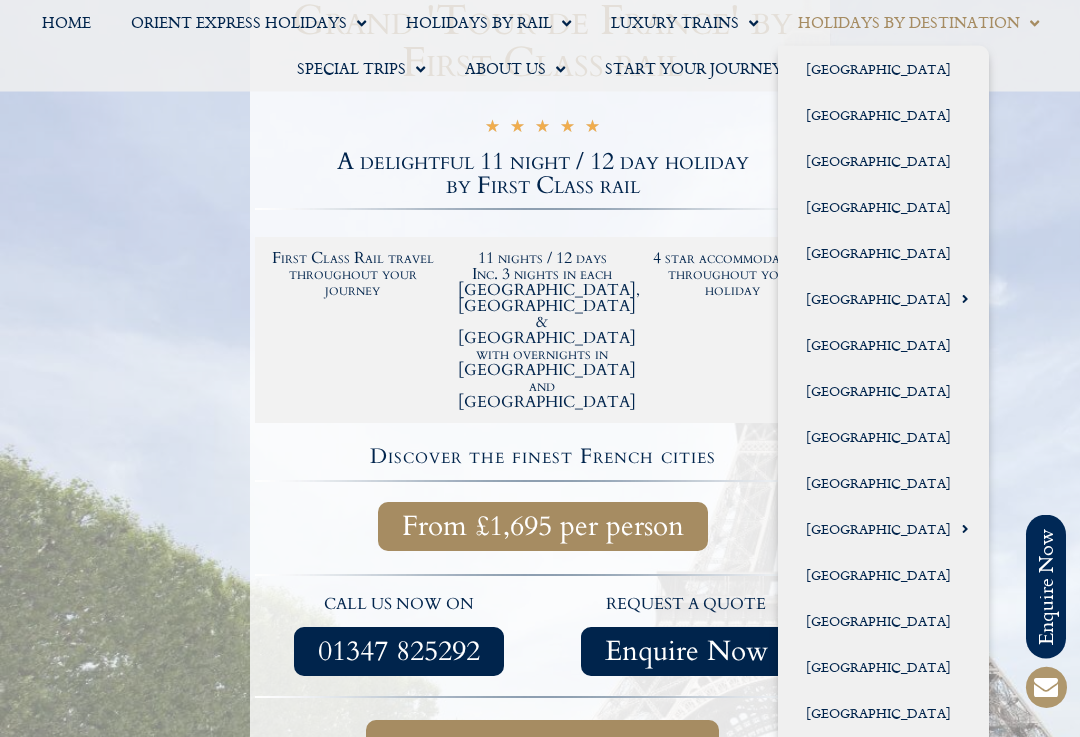 scroll, scrollTop: 385, scrollLeft: 0, axis: vertical 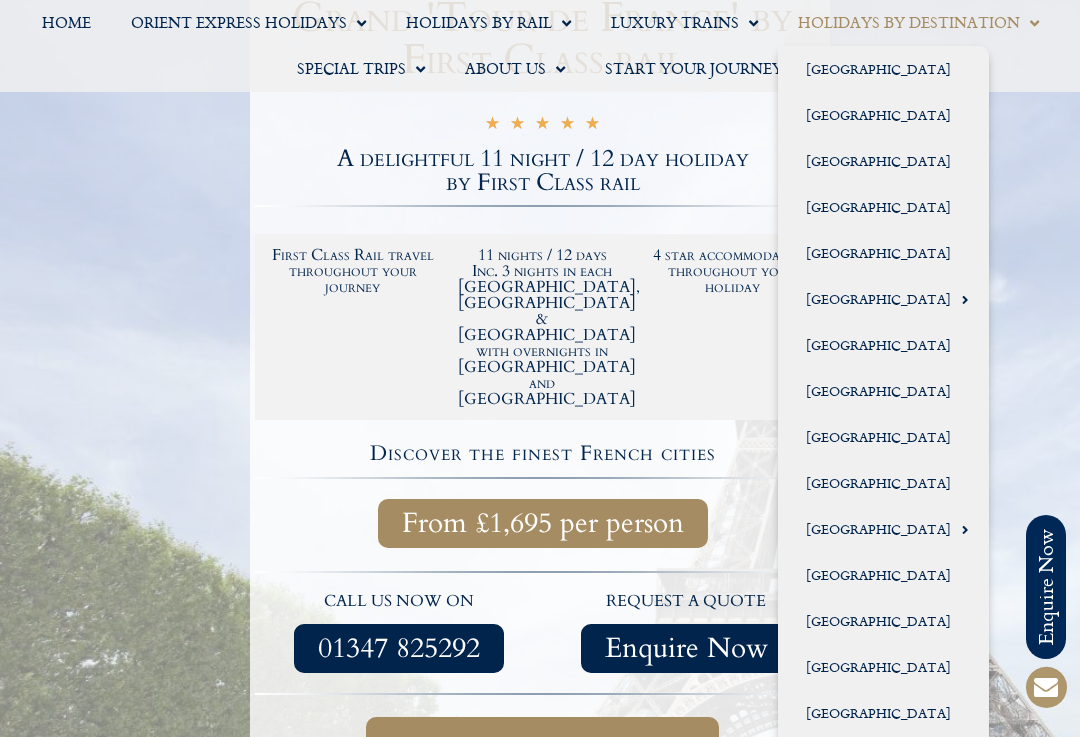 click on "[GEOGRAPHIC_DATA]" 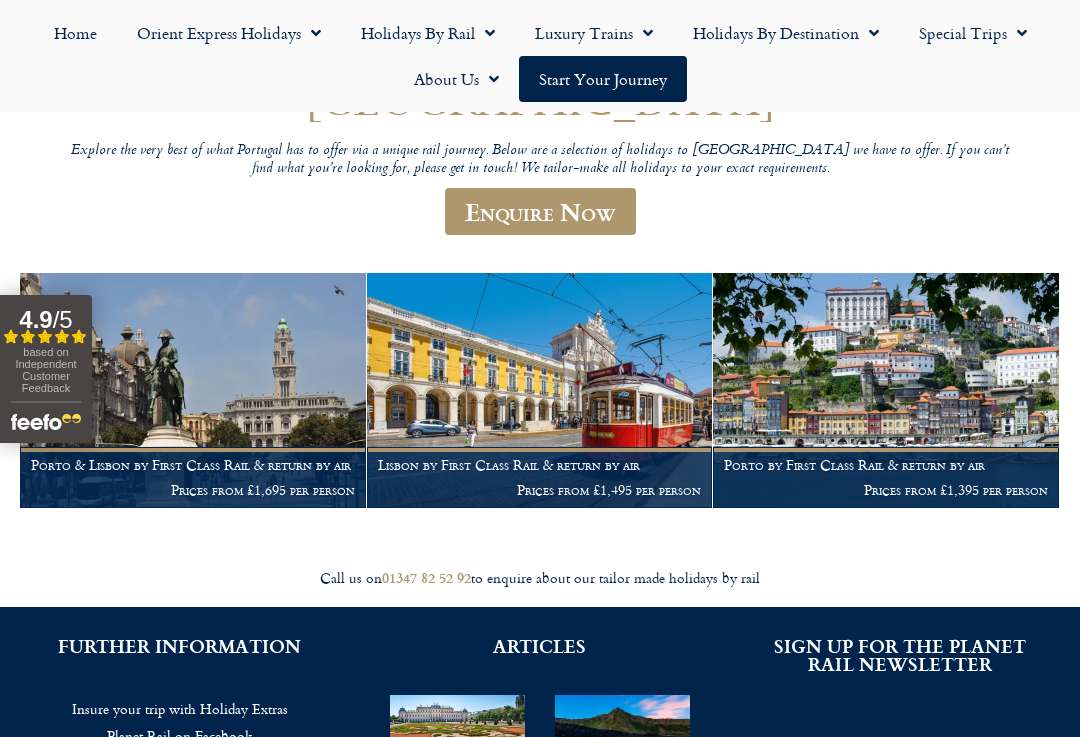 scroll, scrollTop: 257, scrollLeft: 0, axis: vertical 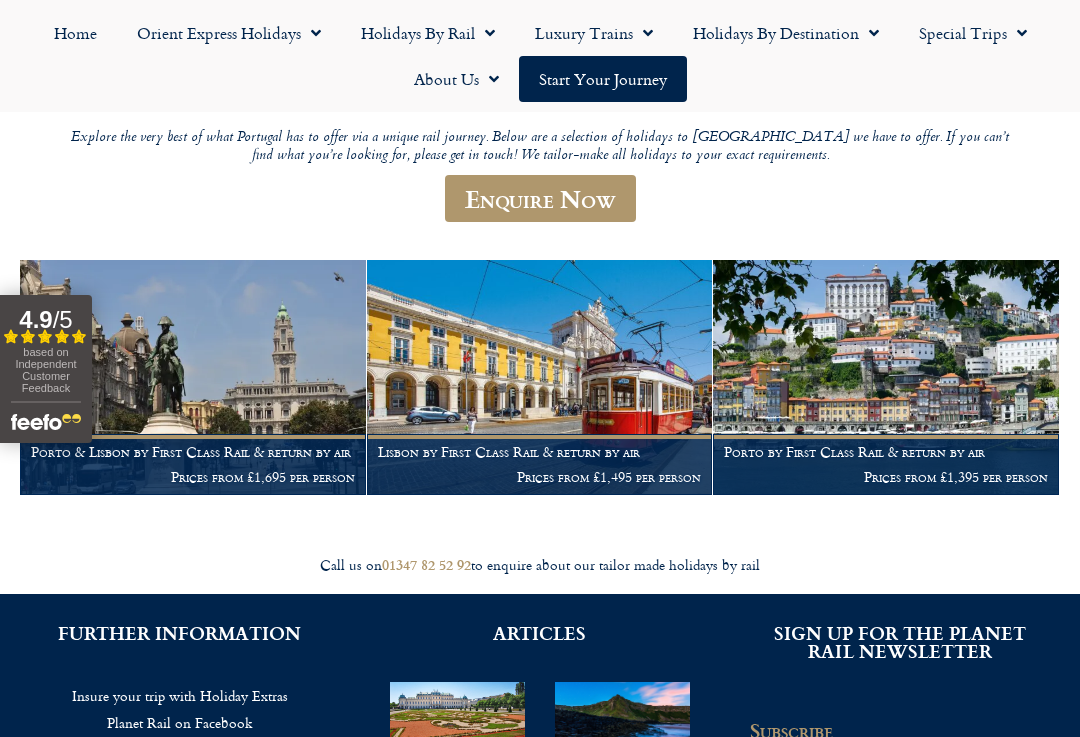 click on "Special Trips" 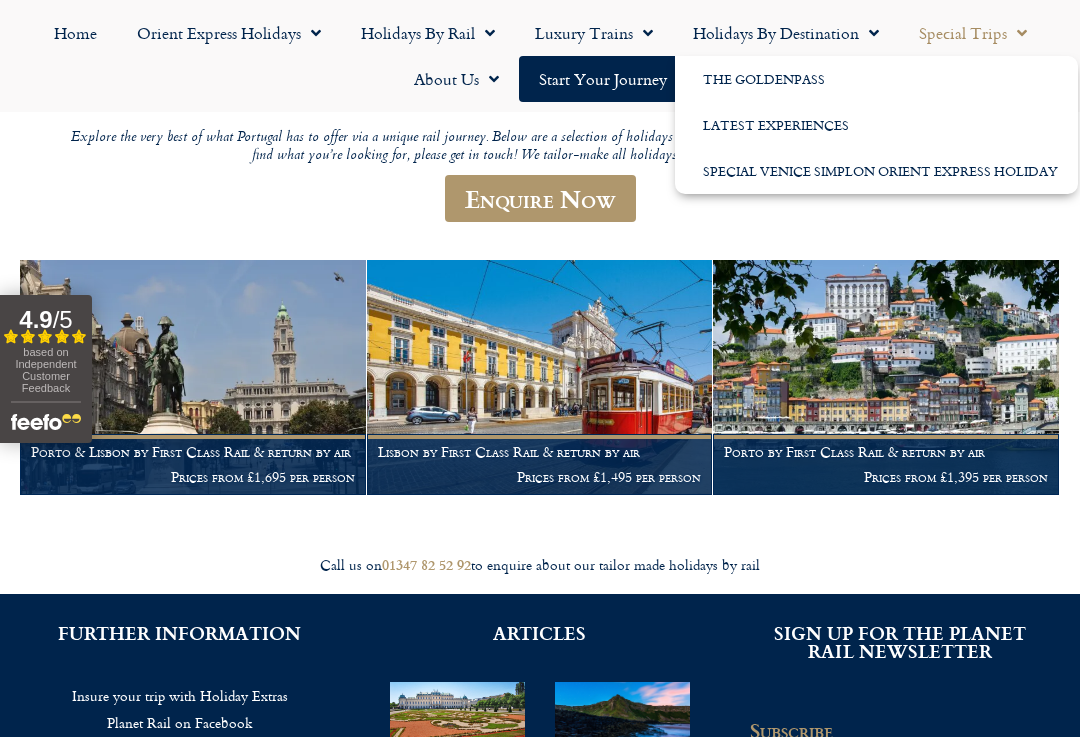 click on "Latest Experiences" 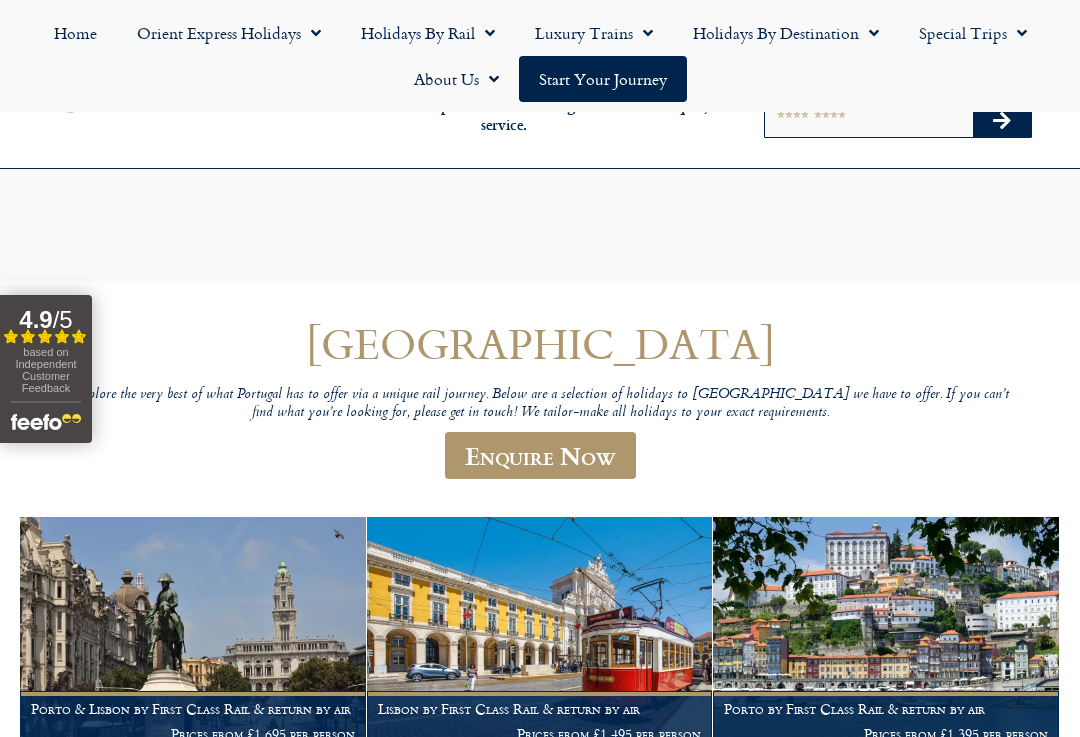 scroll, scrollTop: 290, scrollLeft: 0, axis: vertical 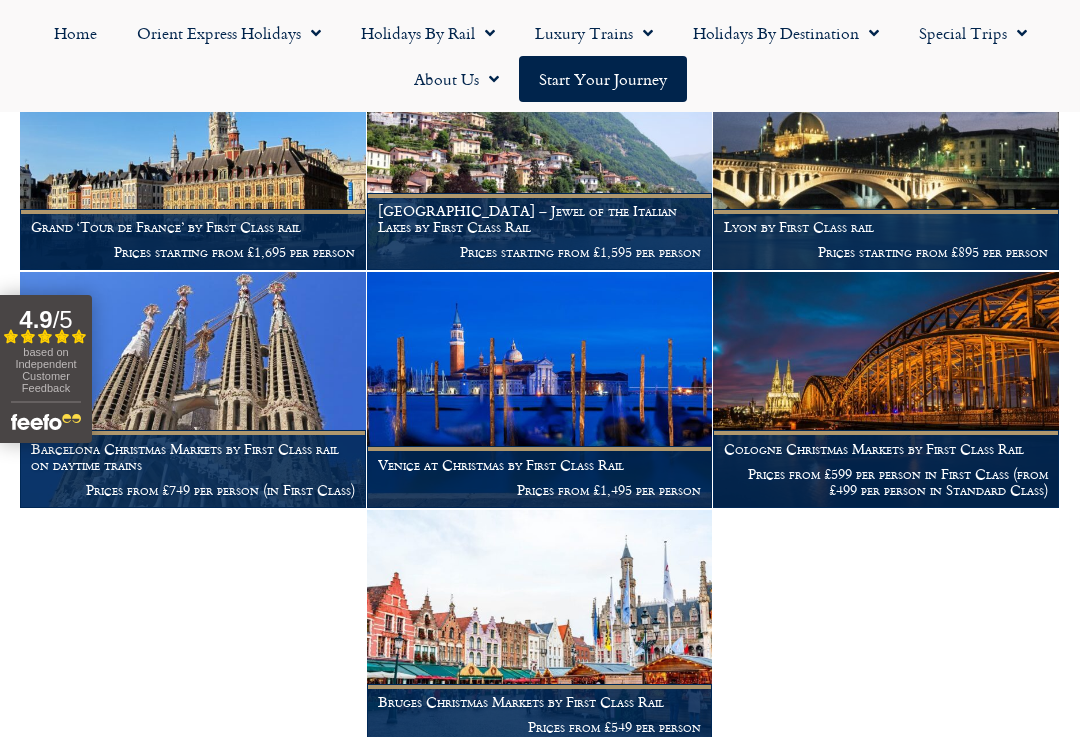 click on "Holidays by Destination" 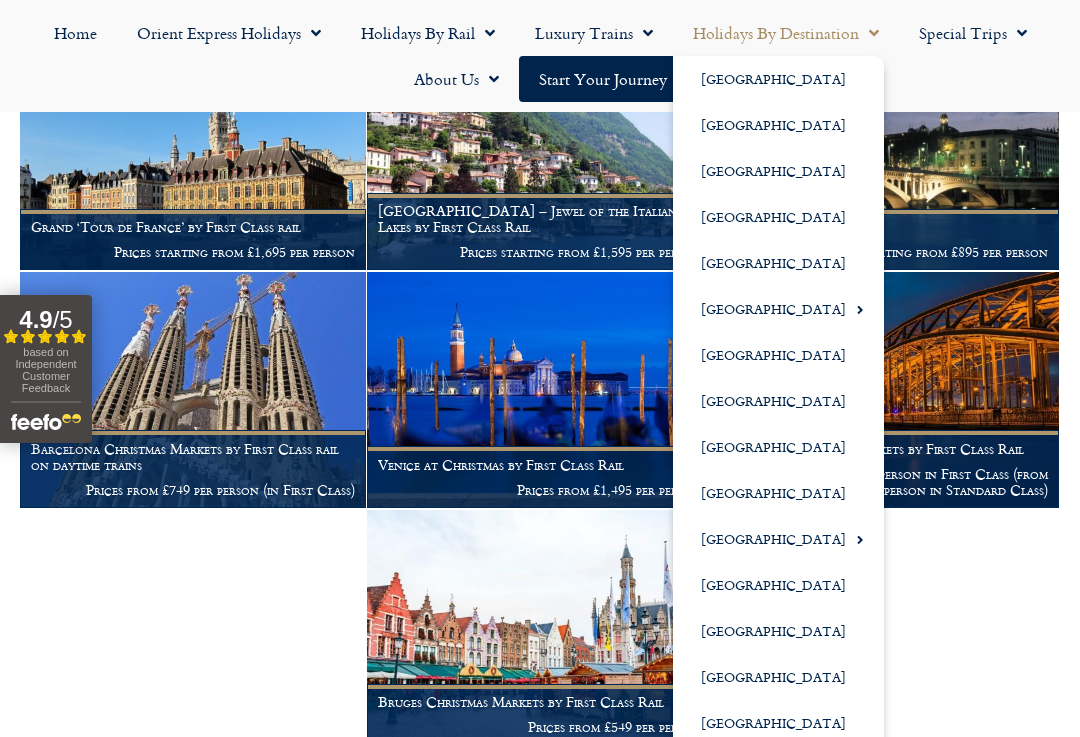 click on "[GEOGRAPHIC_DATA]" 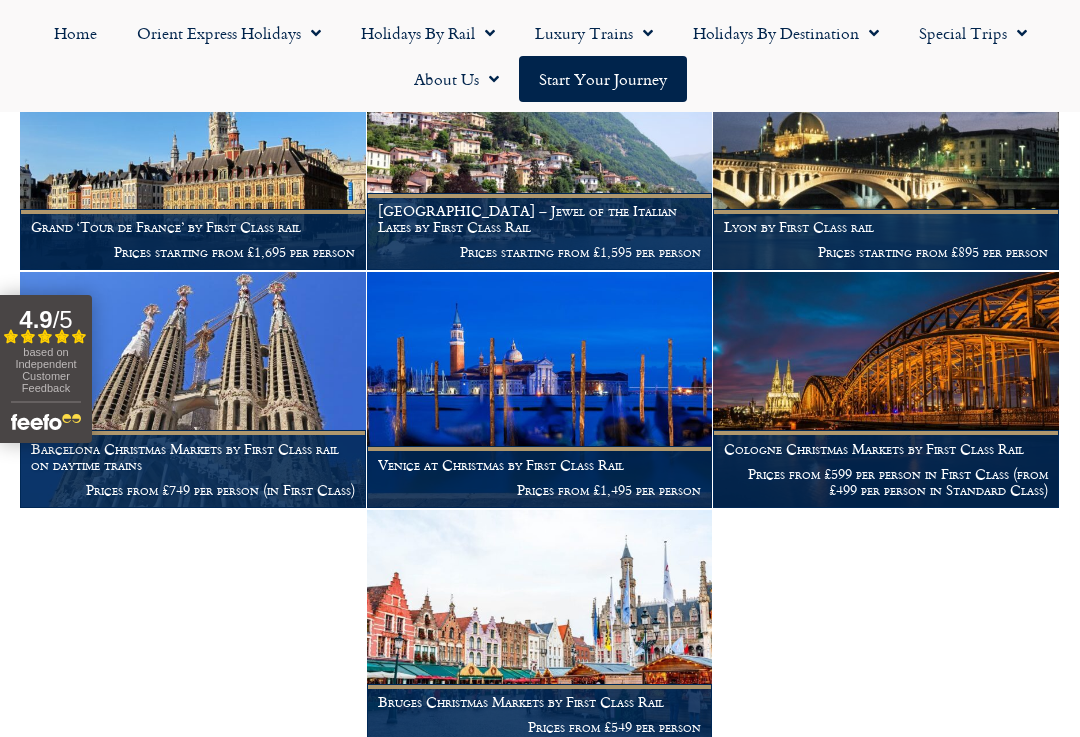 click on "Holidays by Destination" 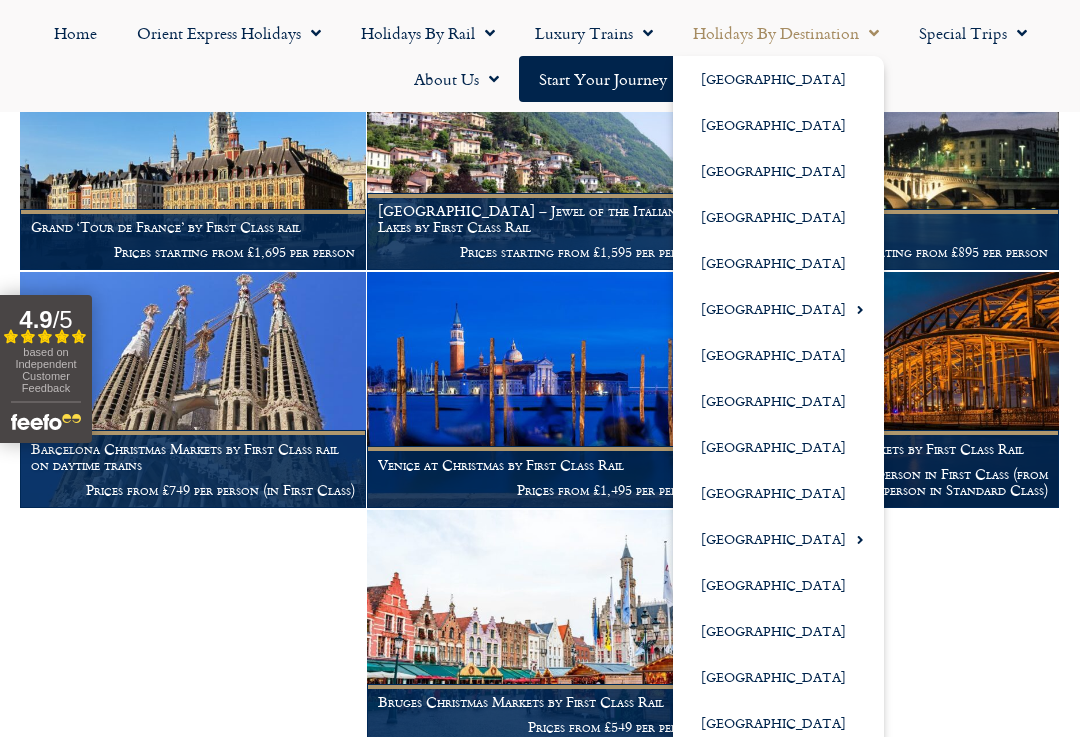 click on "[GEOGRAPHIC_DATA]" 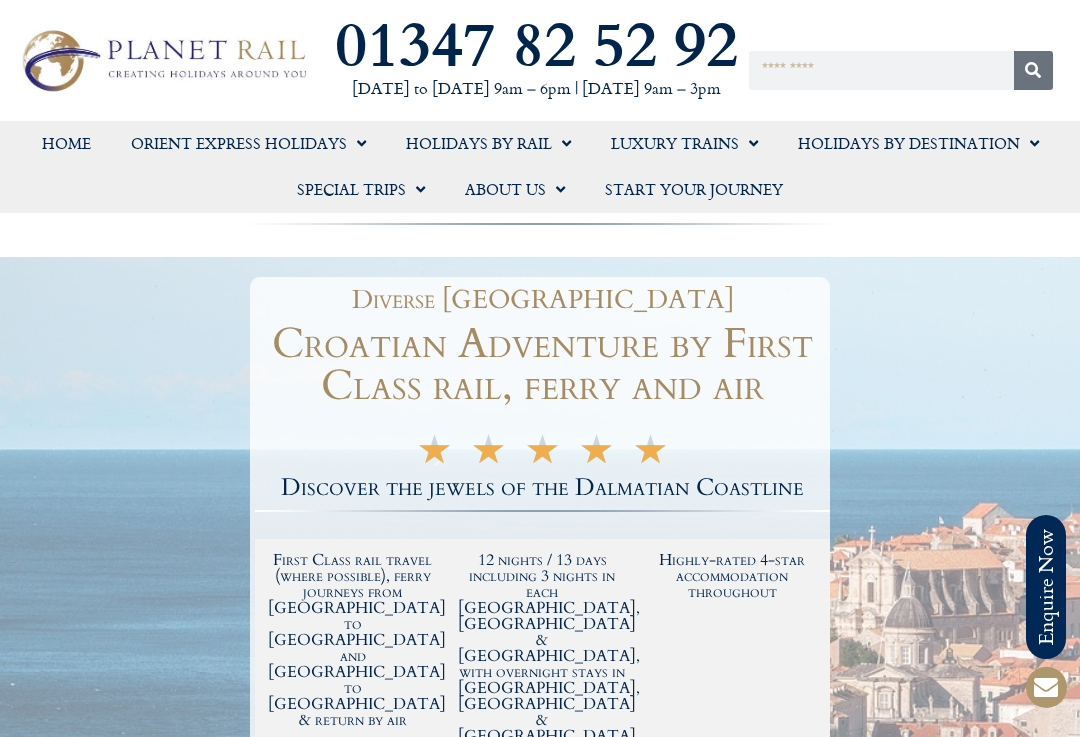 scroll, scrollTop: 0, scrollLeft: 0, axis: both 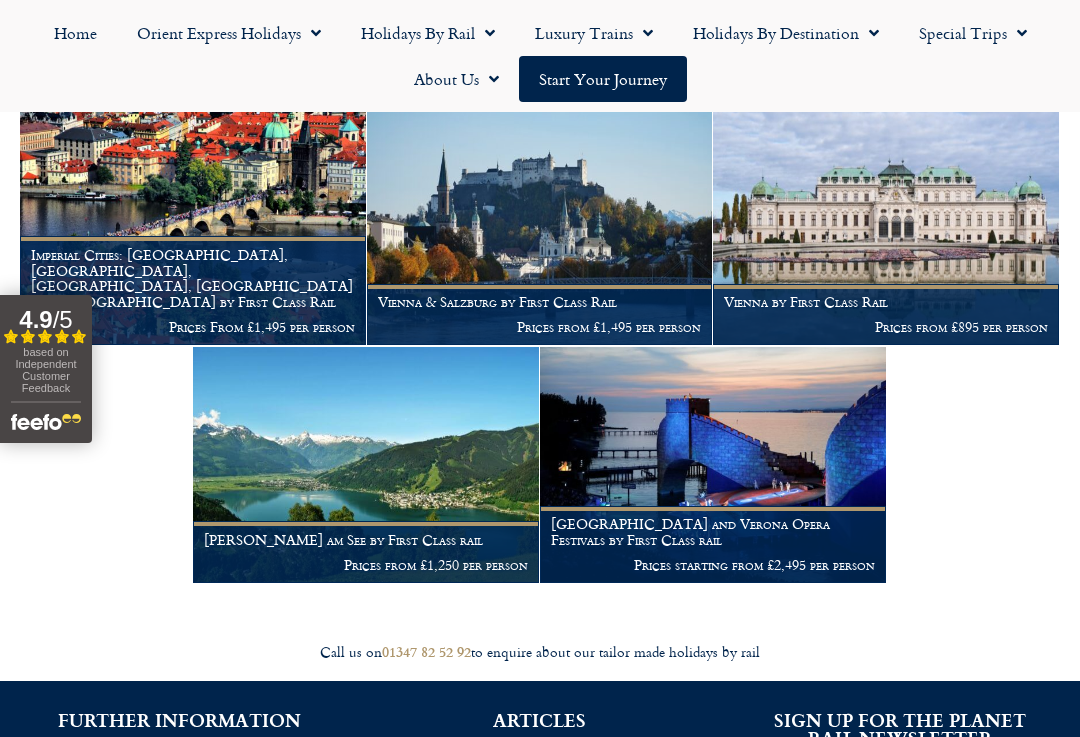 click at bounding box center [366, 465] 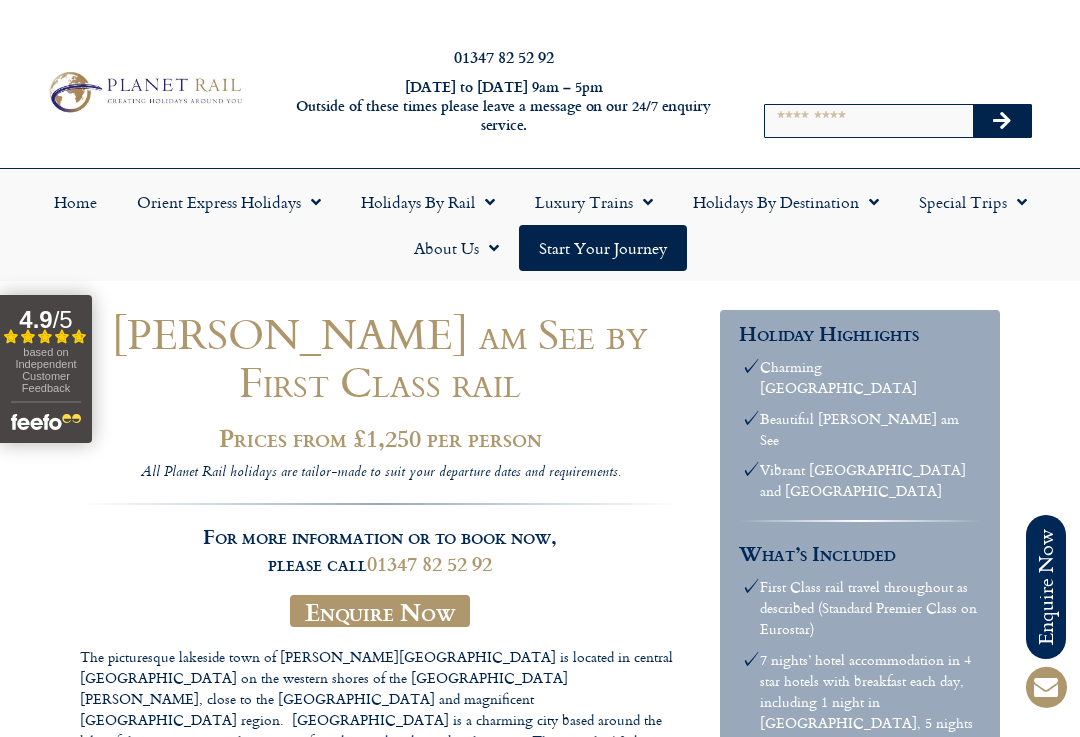 scroll, scrollTop: 0, scrollLeft: 0, axis: both 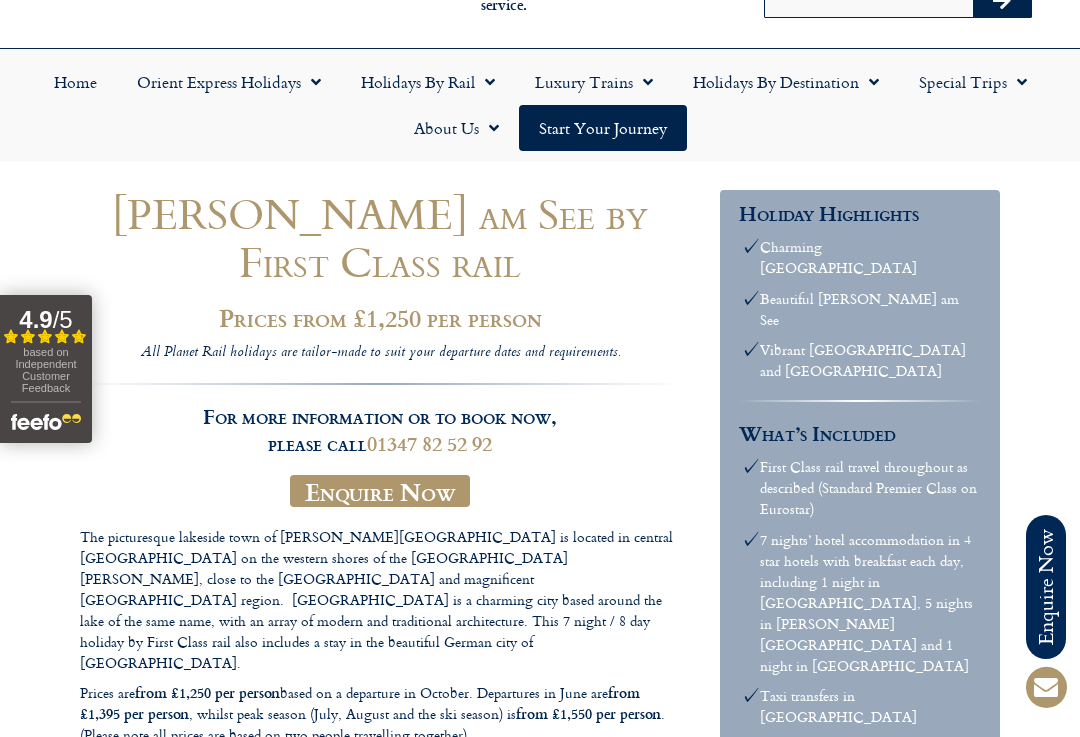 click on "Partial star" 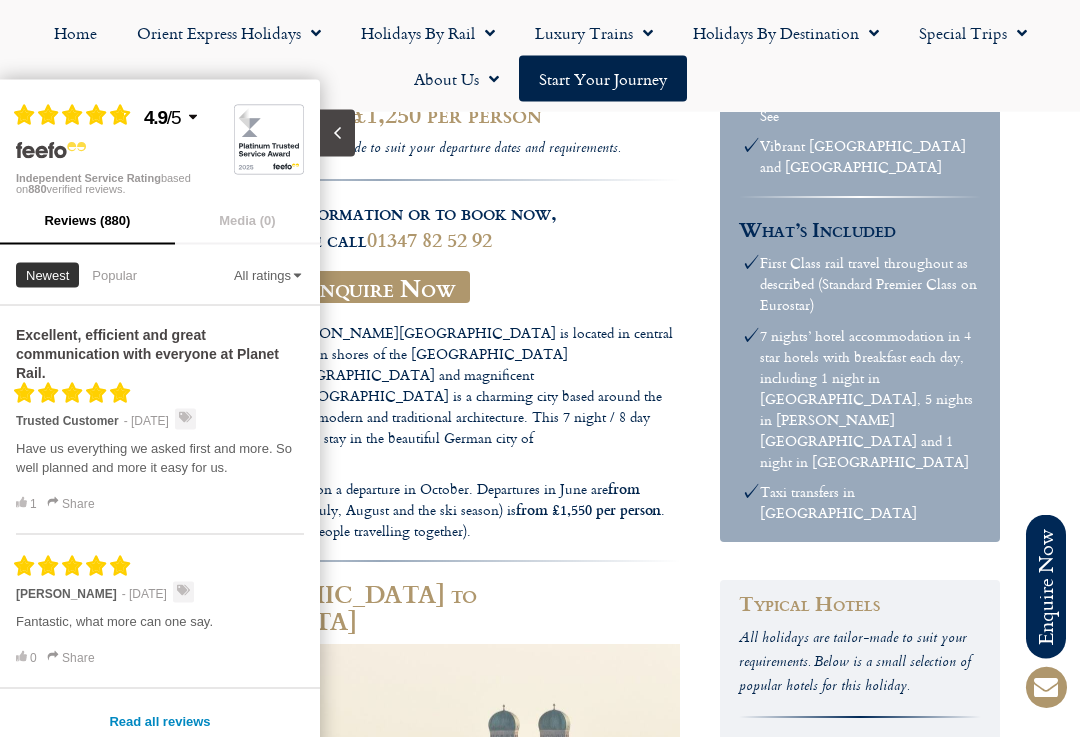 scroll, scrollTop: 319, scrollLeft: 0, axis: vertical 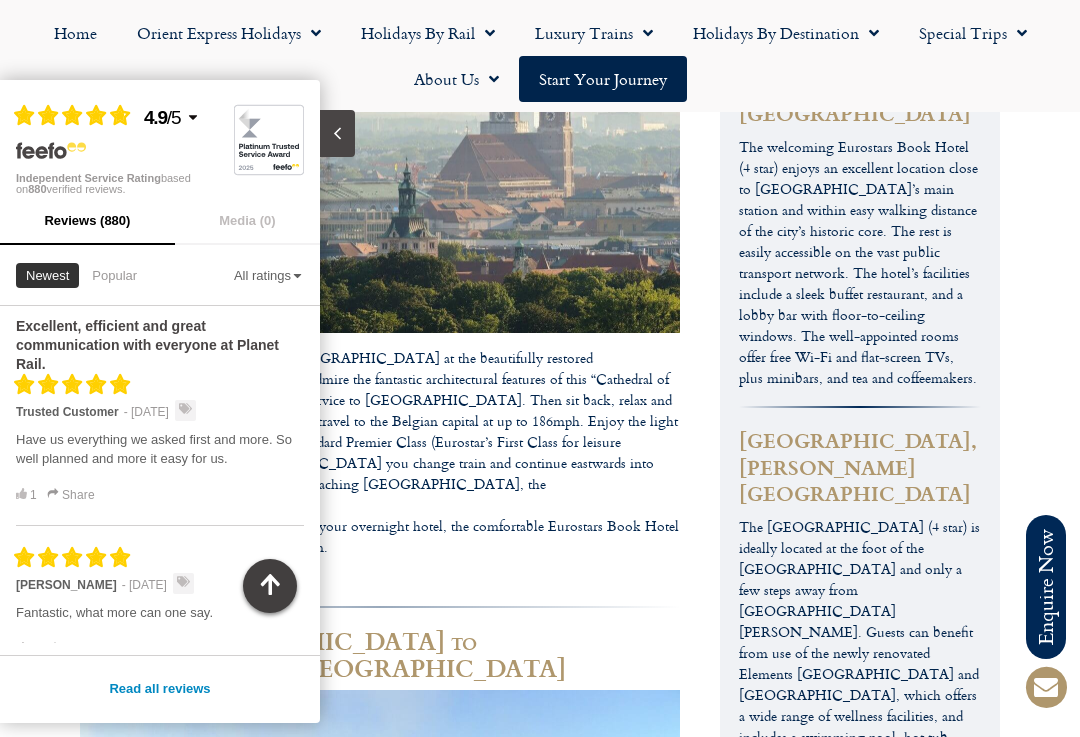 click on "Call us on  01347 82 52 92  to enquire about our tailor made holidays by rail
FURTHER INFORMATION
Insure your trip with Holiday Extras
Planet Rail on Facebook
Follow us on Twitter
Booking Conditions
Terms of Use
Privacy & Cookies
Employment Opportunities
Insure your trip with Holiday Extras
Planet Rail on Facebook
Follow us on Twitter
Booking Conditions
Terms of Use
Privacy & Cookies
Employment Opportunities
ARTICLES
Art at the Belvedere Palace in Vienna" at bounding box center (540, 1569) 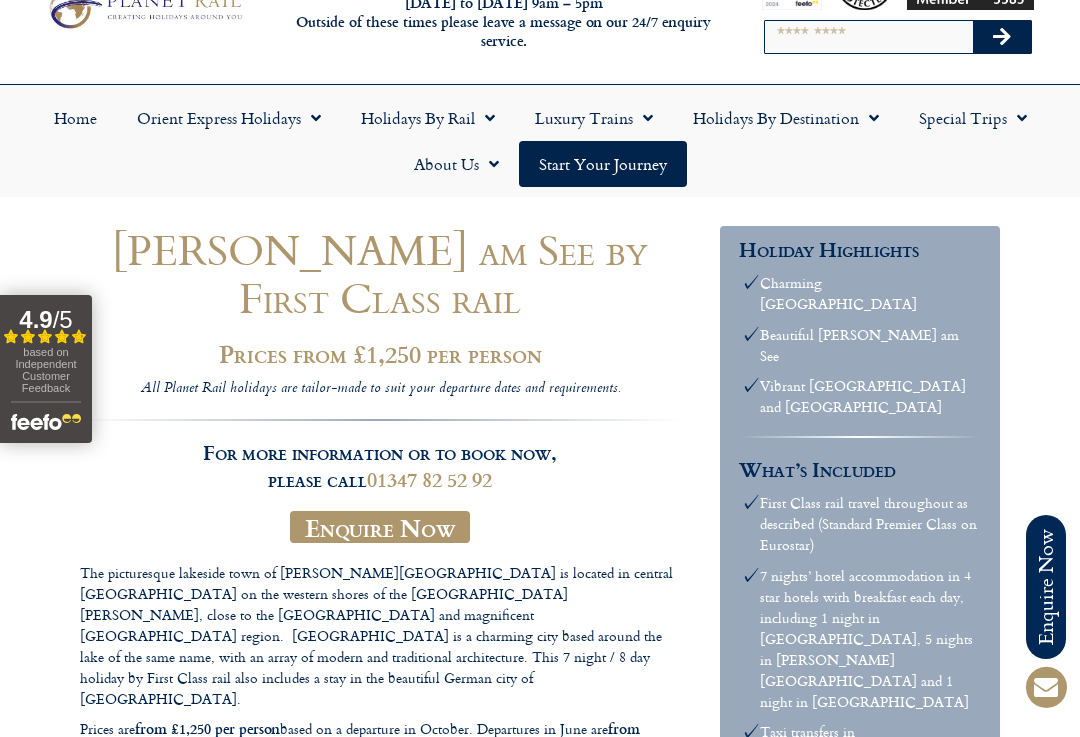 scroll, scrollTop: 0, scrollLeft: 0, axis: both 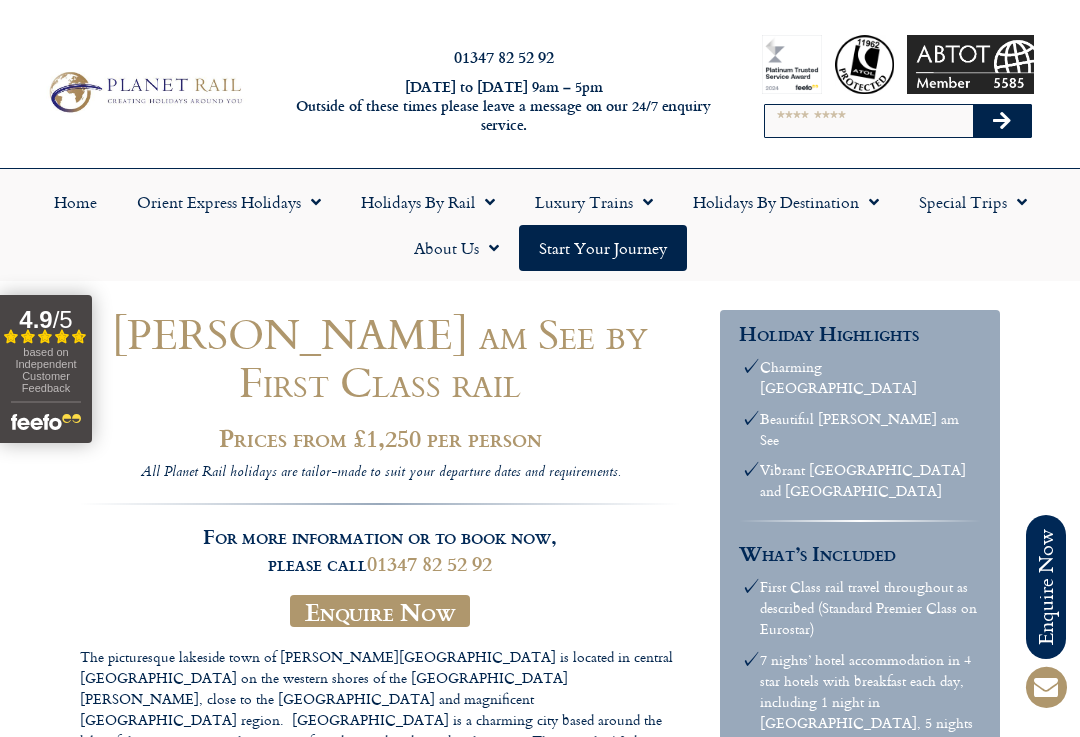 click on "Holidays by Destination" 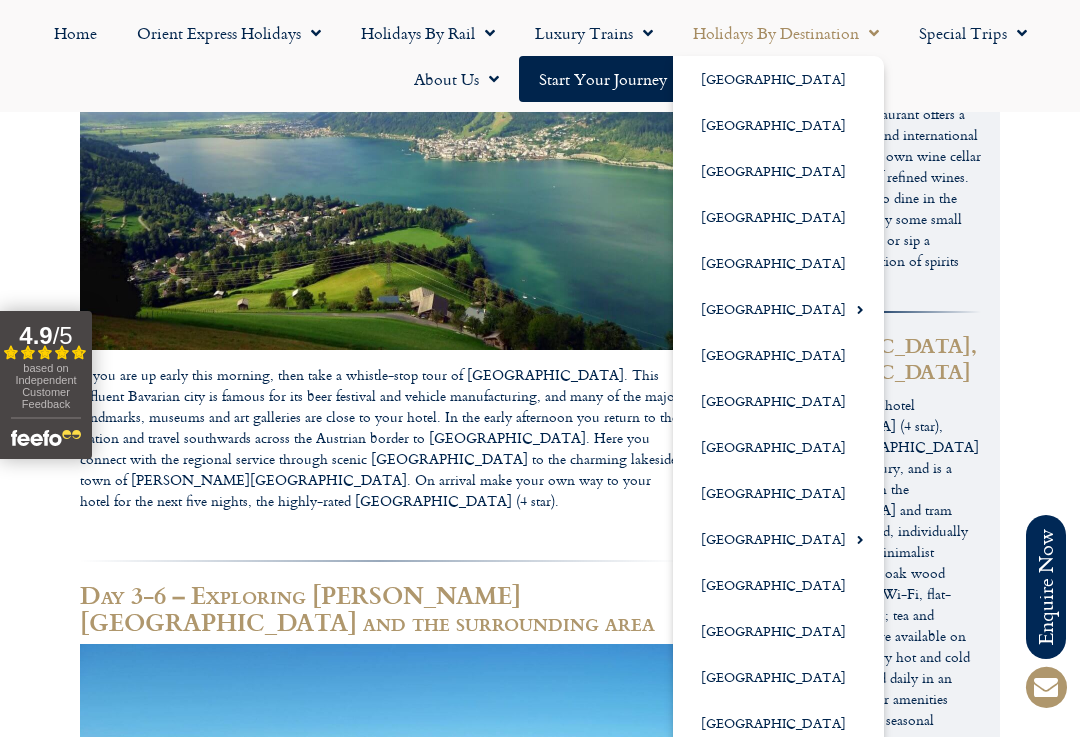 scroll, scrollTop: 1789, scrollLeft: 0, axis: vertical 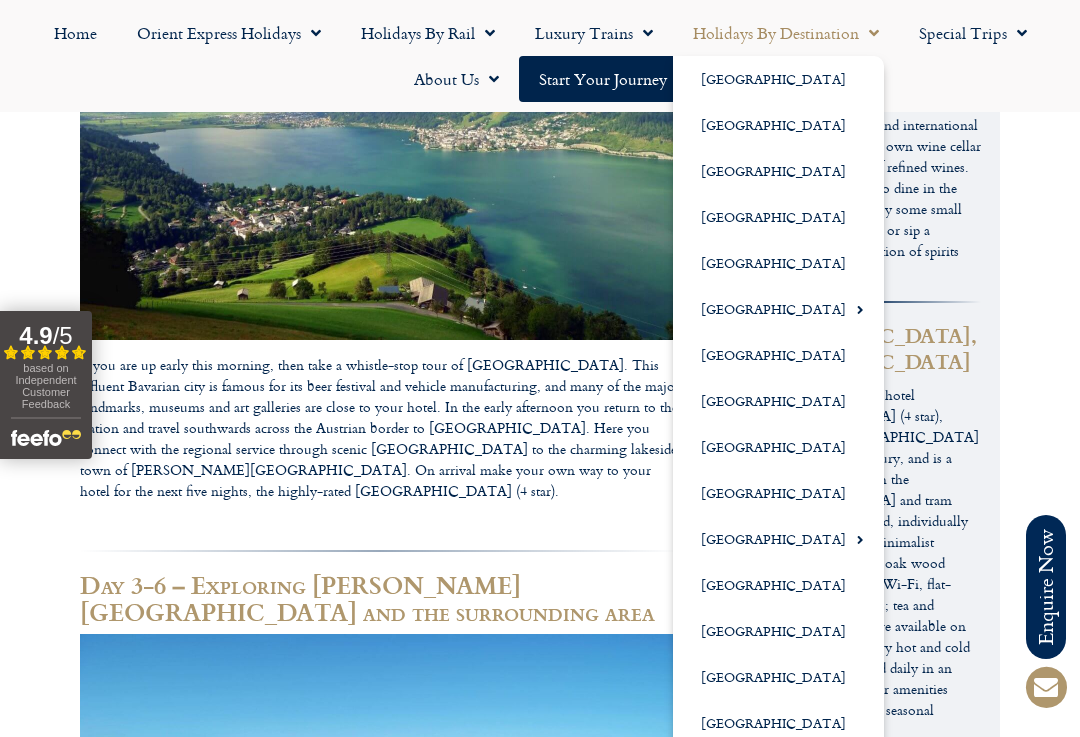 click on "[GEOGRAPHIC_DATA]" 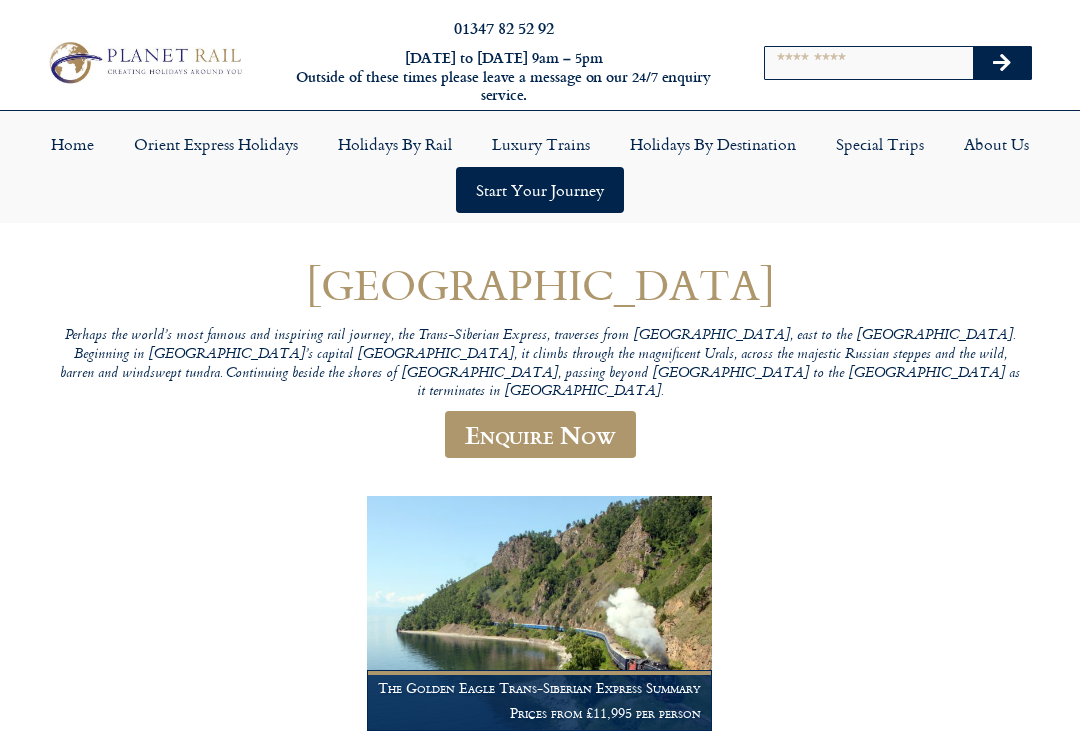 scroll, scrollTop: 0, scrollLeft: 0, axis: both 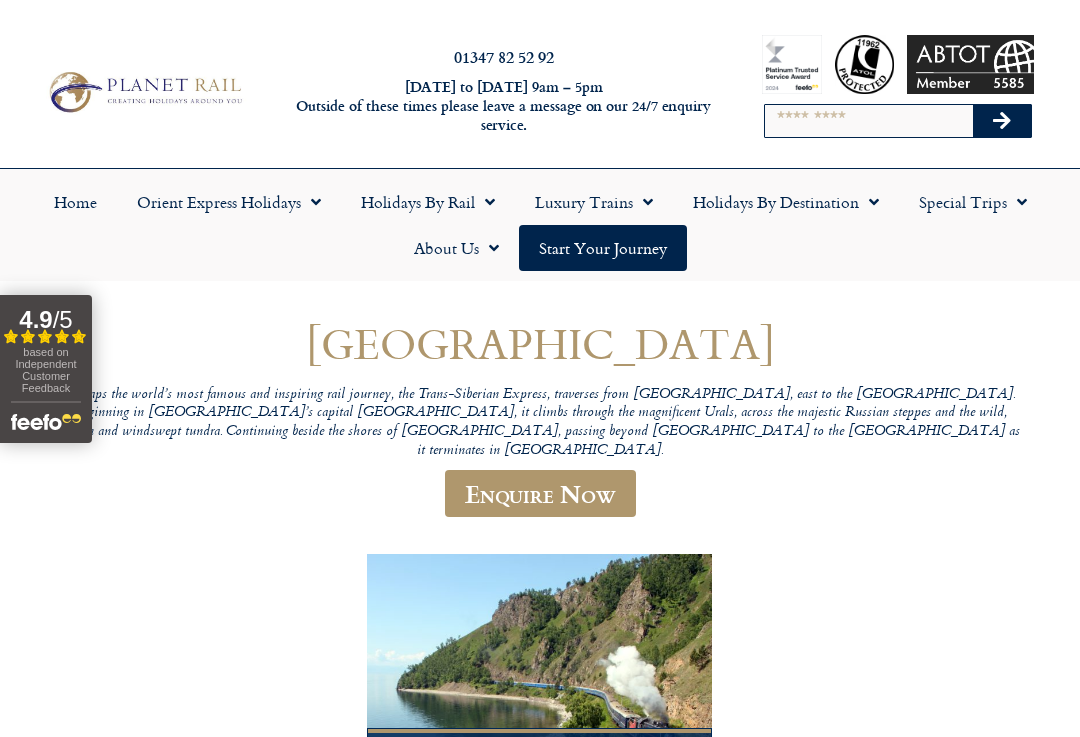 click on "Holidays by Destination" 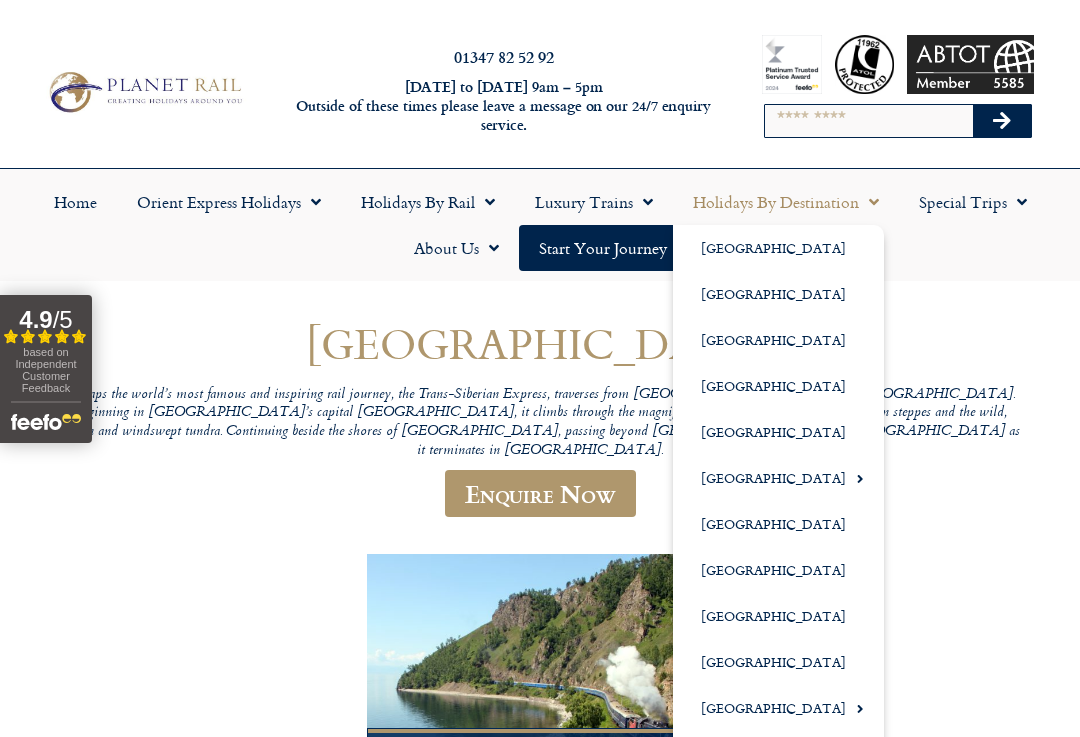 click on "[GEOGRAPHIC_DATA]" 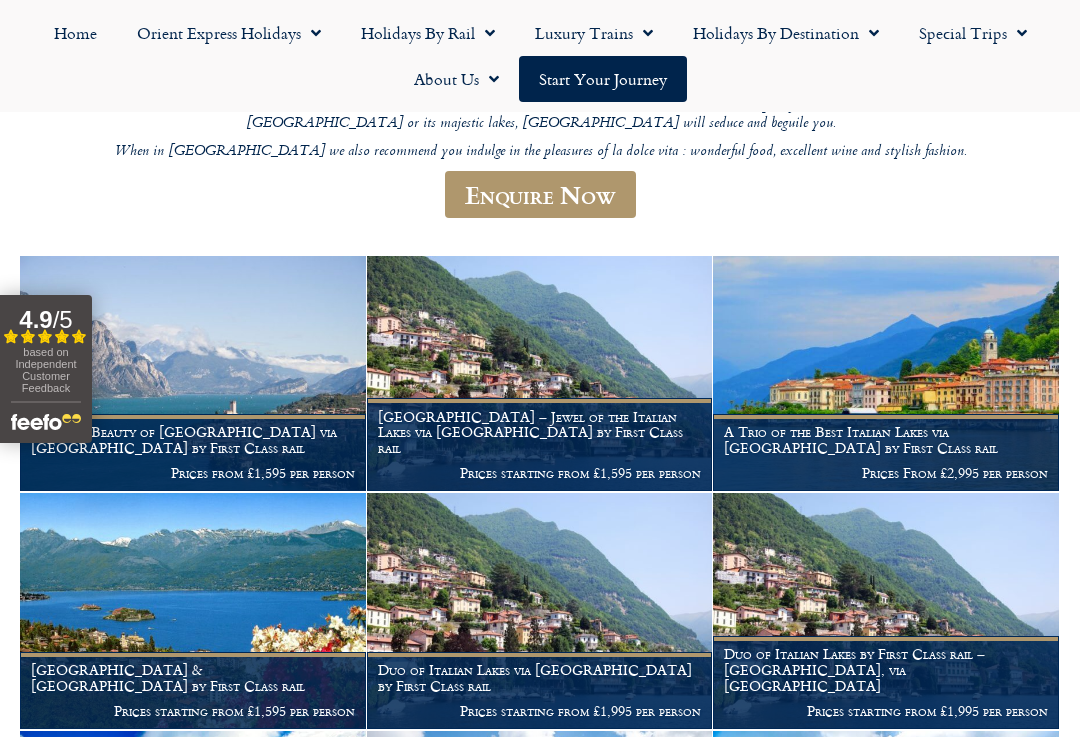 scroll, scrollTop: 325, scrollLeft: 0, axis: vertical 